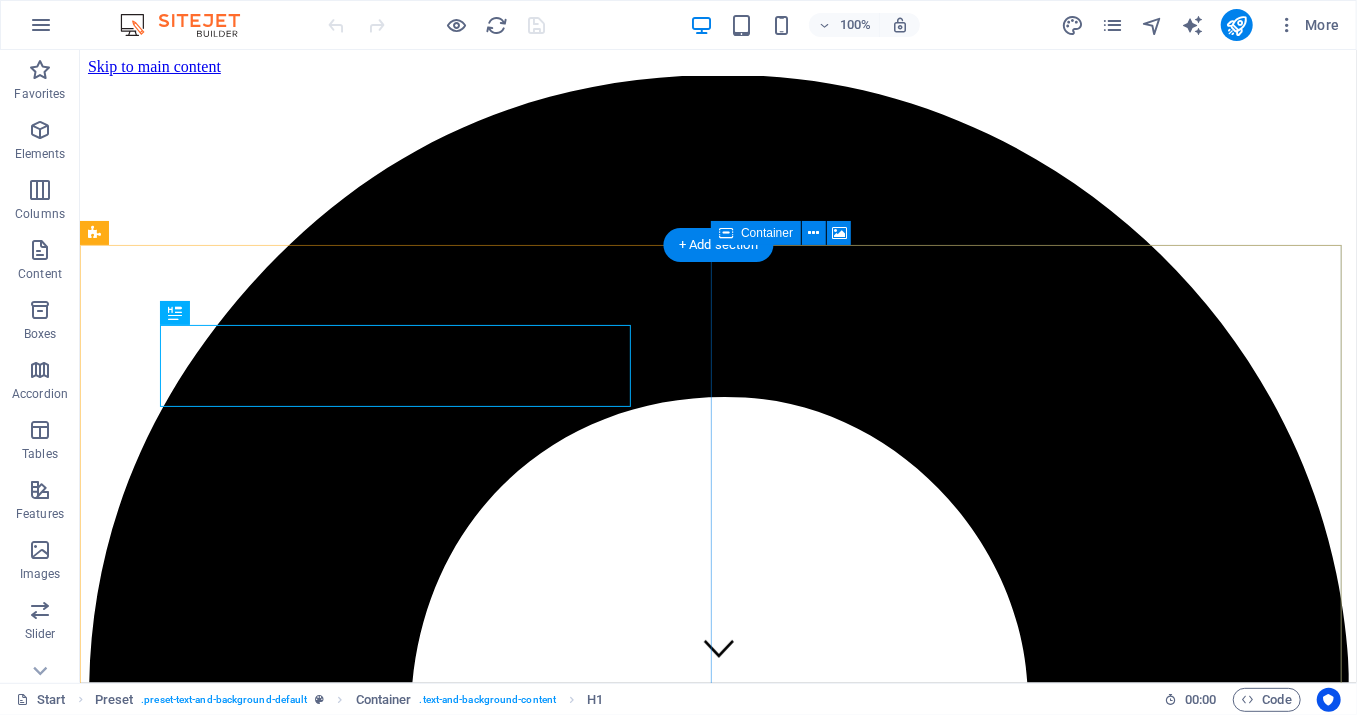 scroll, scrollTop: 523, scrollLeft: 0, axis: vertical 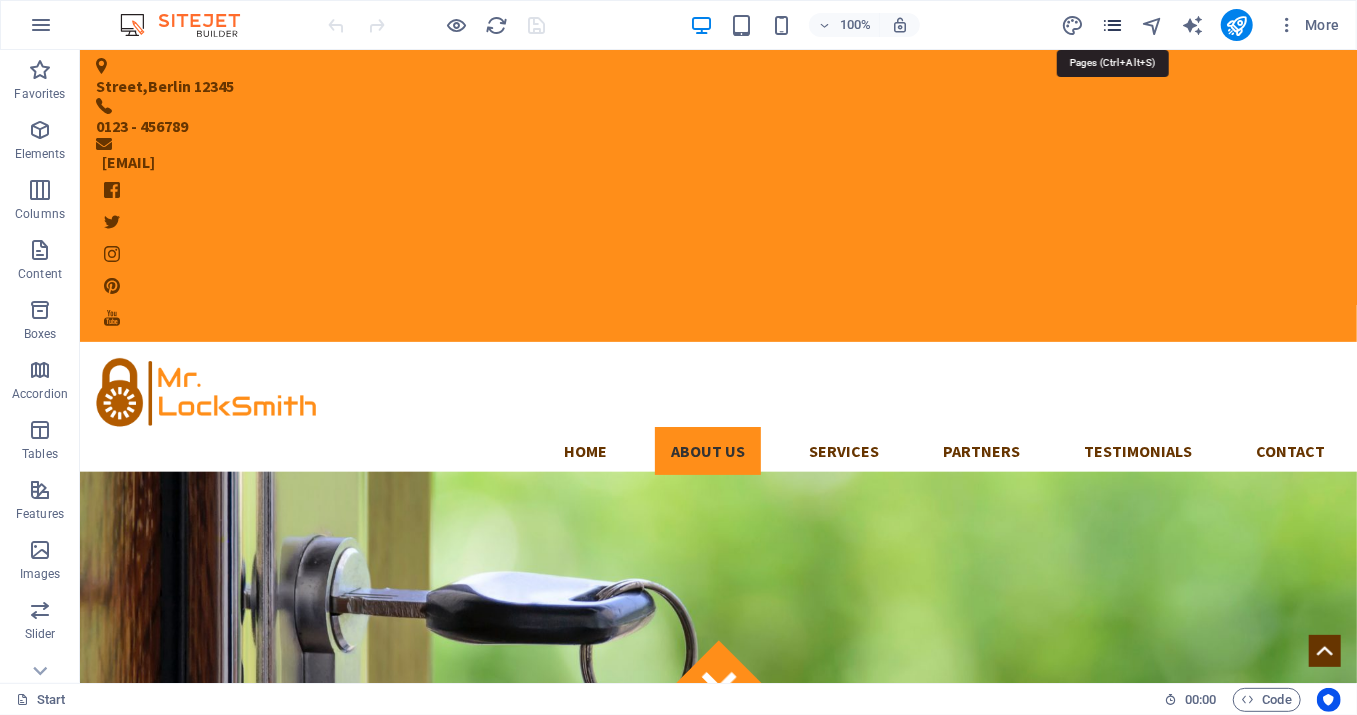 click at bounding box center [1112, 25] 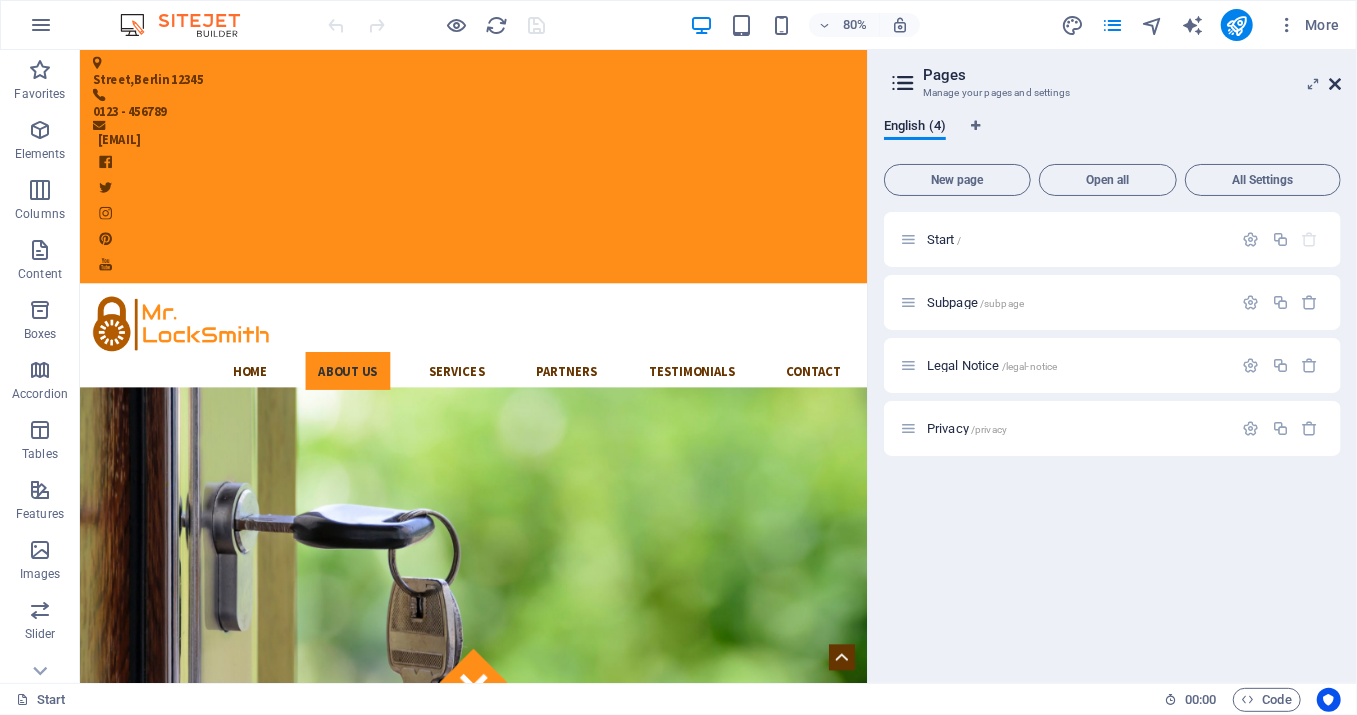 click at bounding box center (1335, 84) 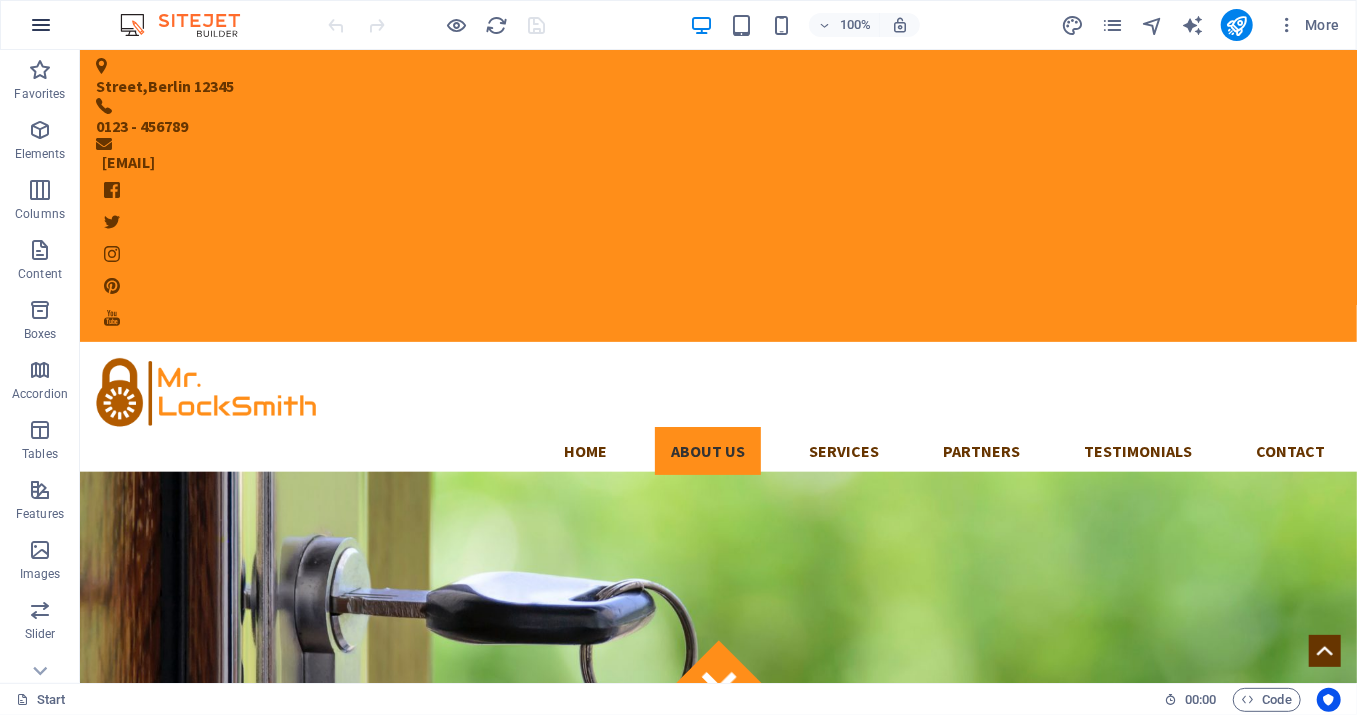 click at bounding box center (41, 25) 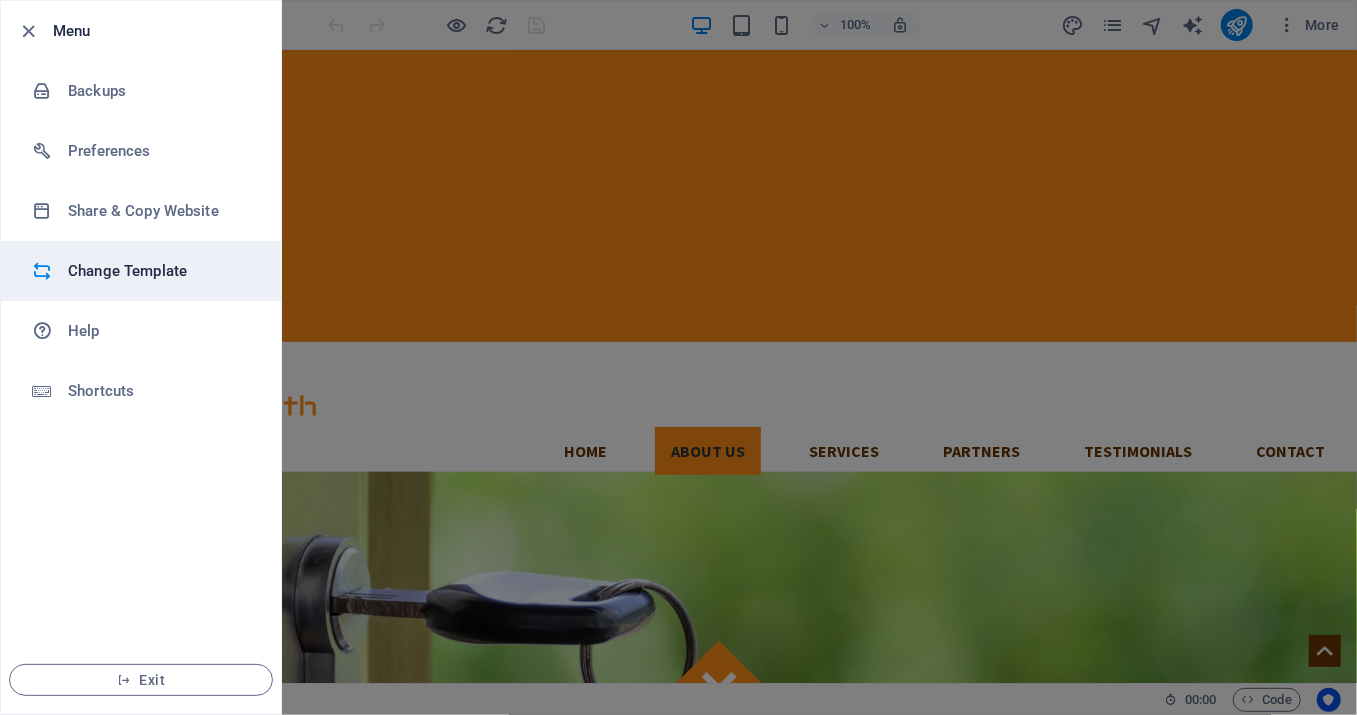 click on "Change Template" at bounding box center (160, 271) 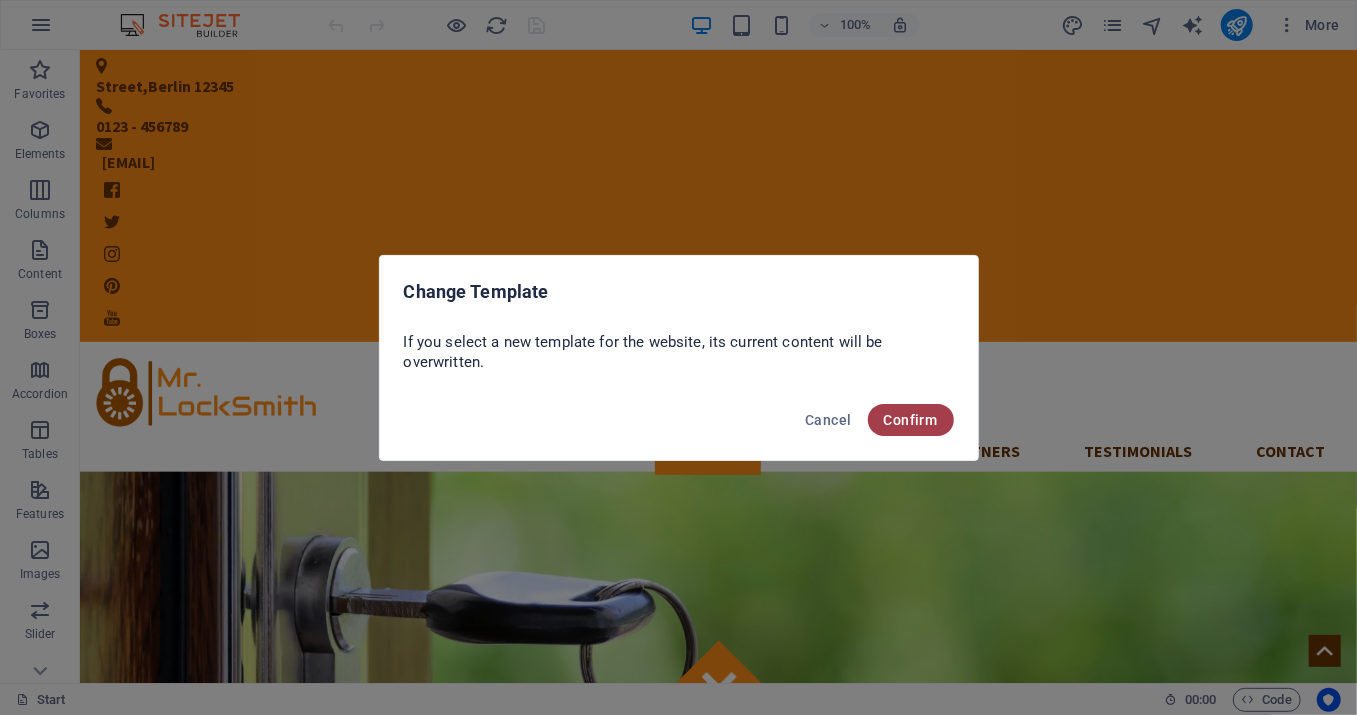 click on "Confirm" at bounding box center [911, 420] 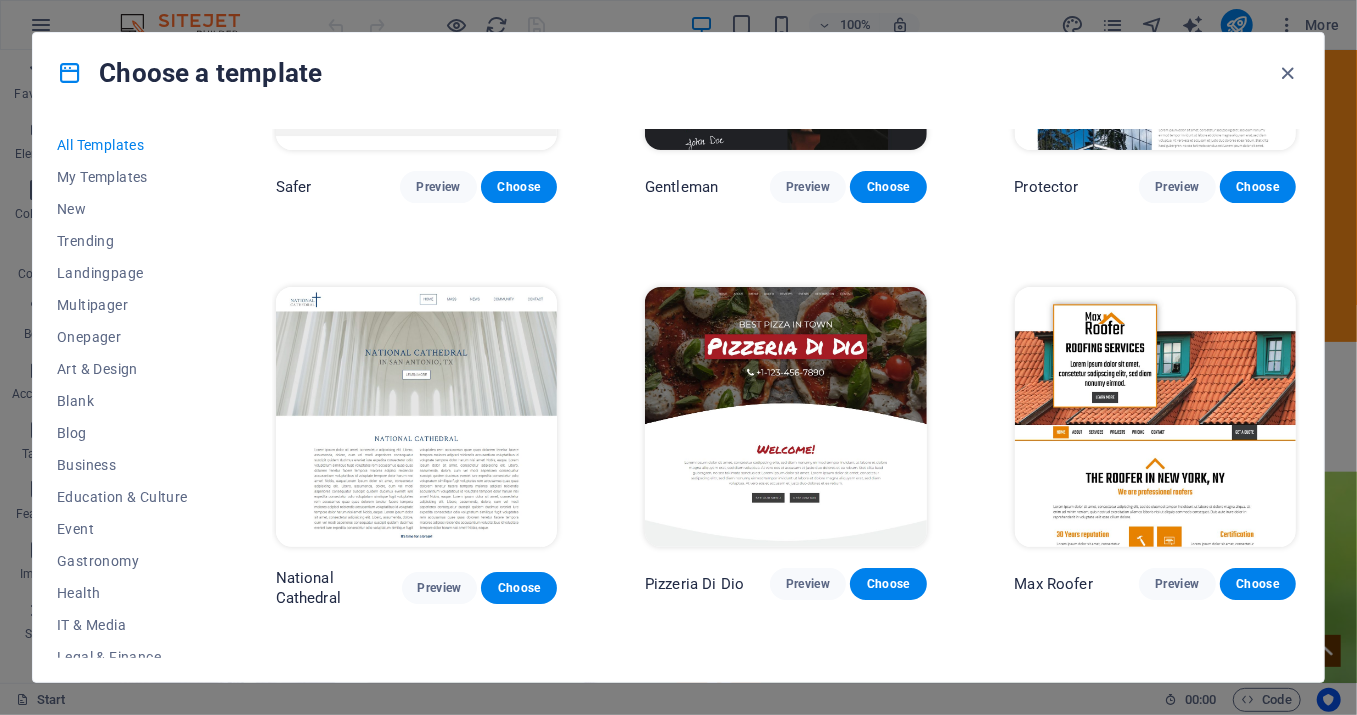 scroll, scrollTop: 7387, scrollLeft: 0, axis: vertical 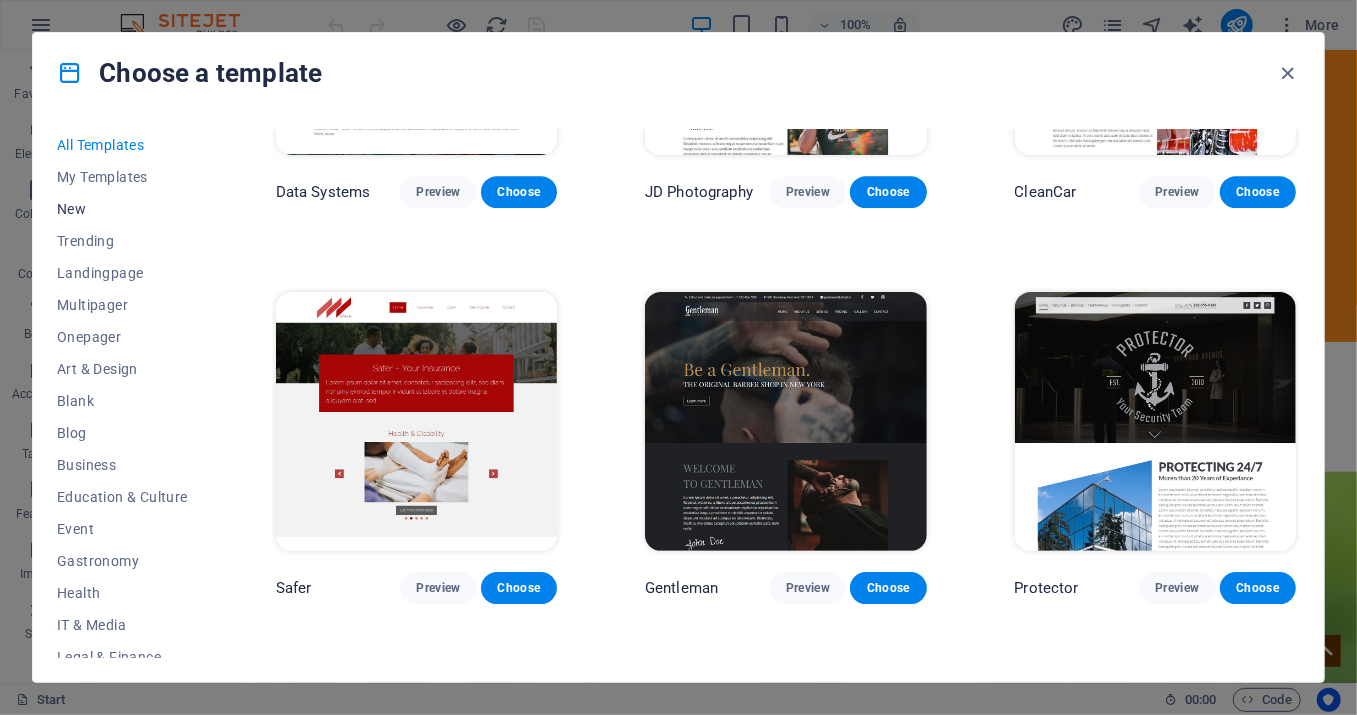 click on "New" at bounding box center [122, 209] 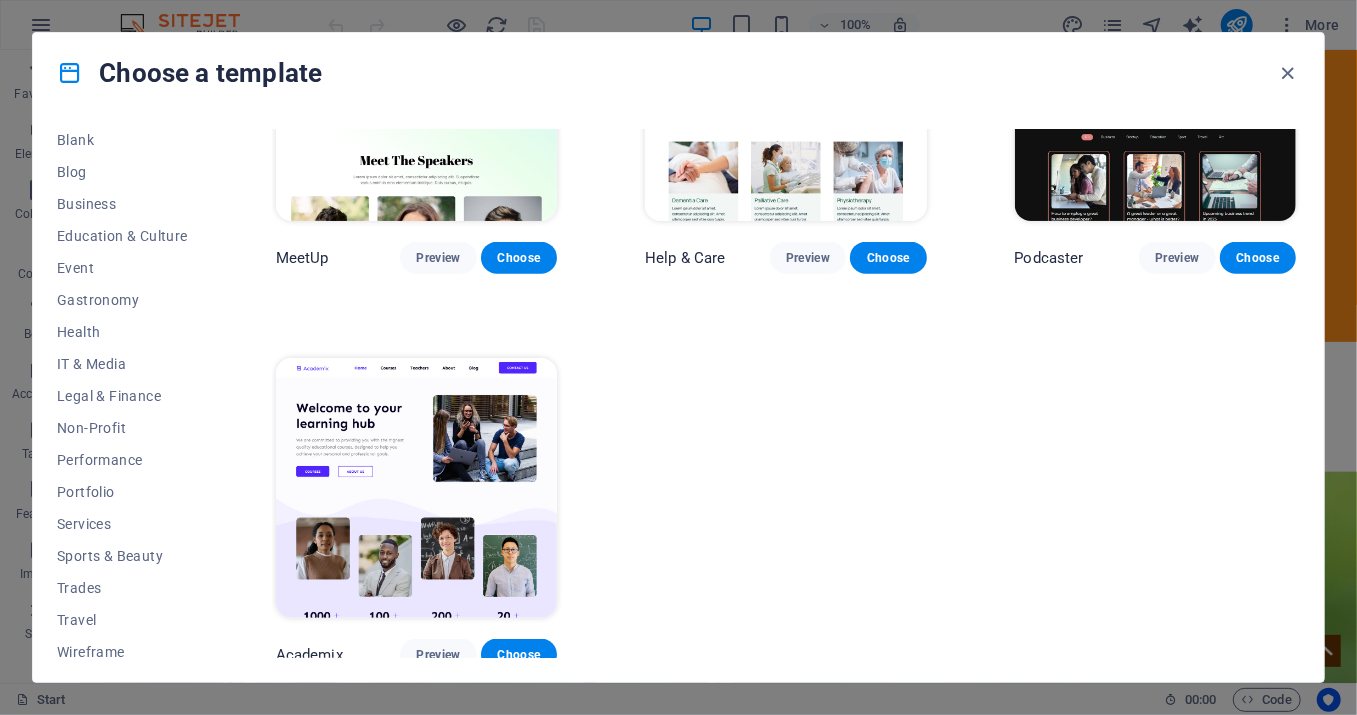 scroll, scrollTop: 270, scrollLeft: 0, axis: vertical 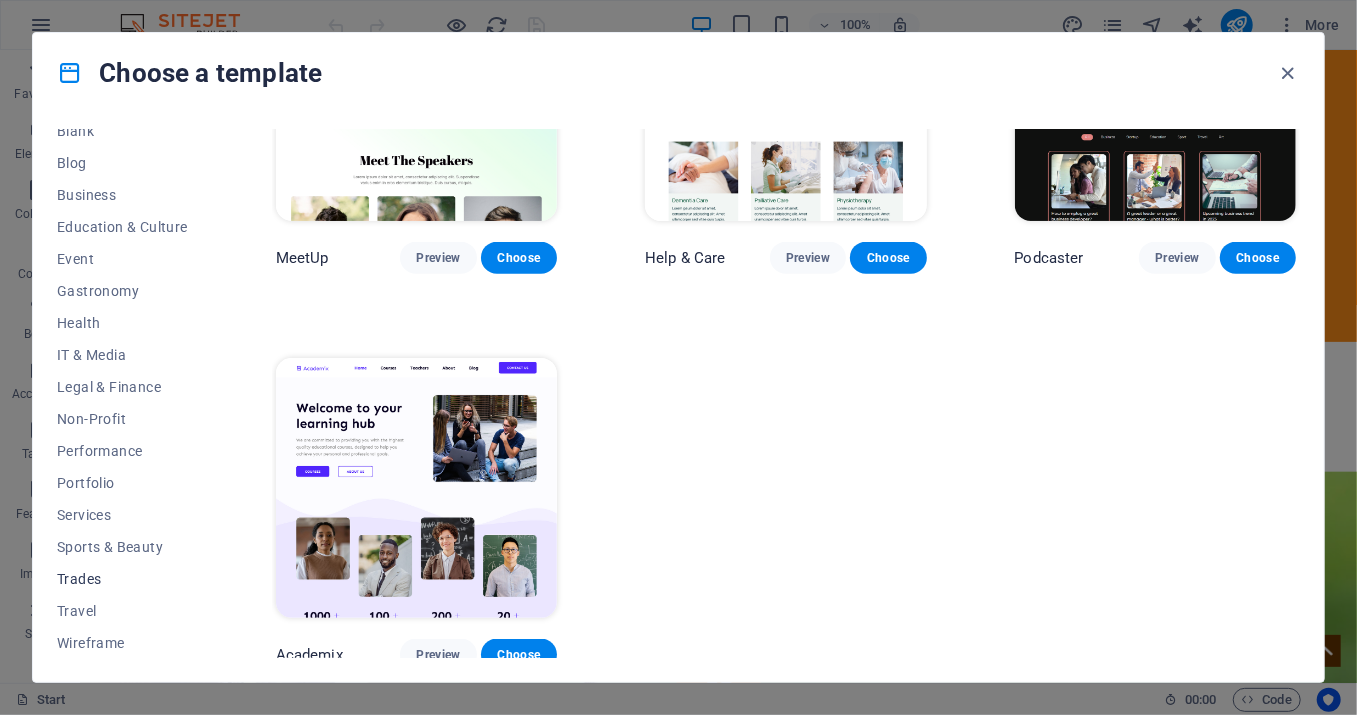 click on "Trades" at bounding box center (122, 579) 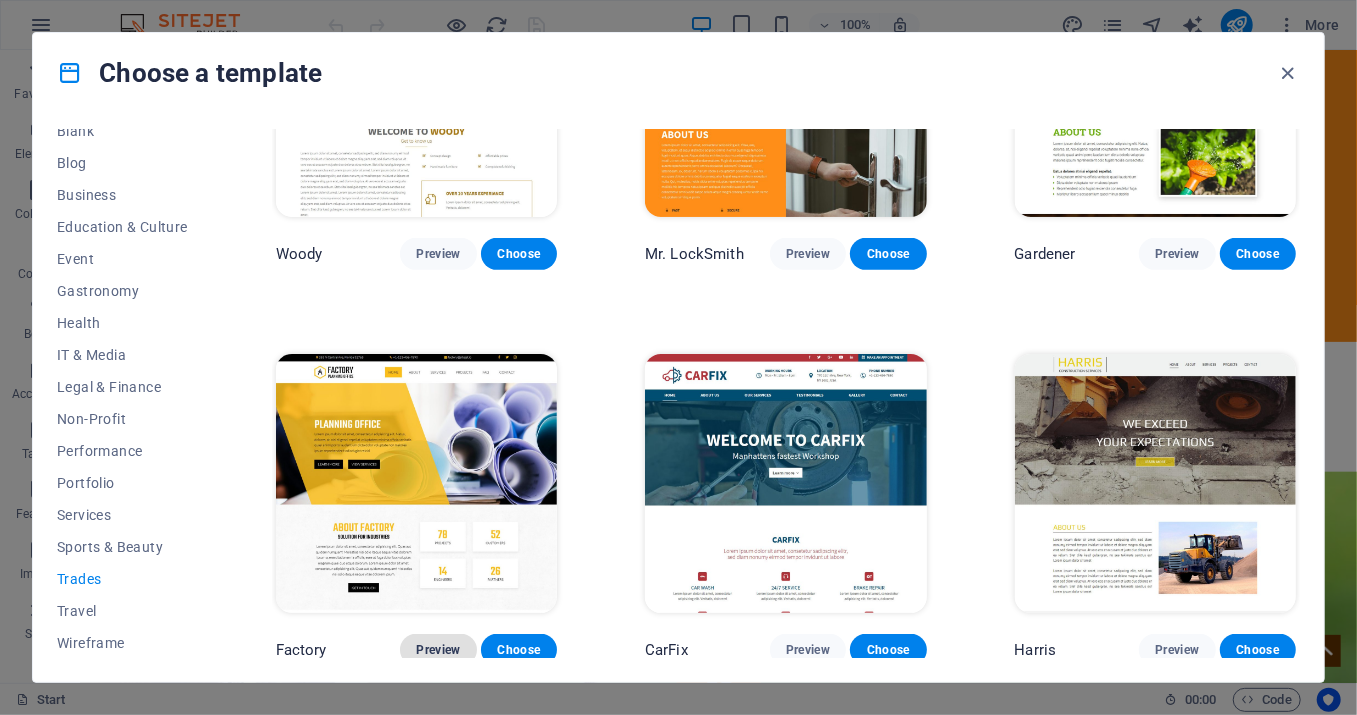 click on "Preview" at bounding box center (438, 650) 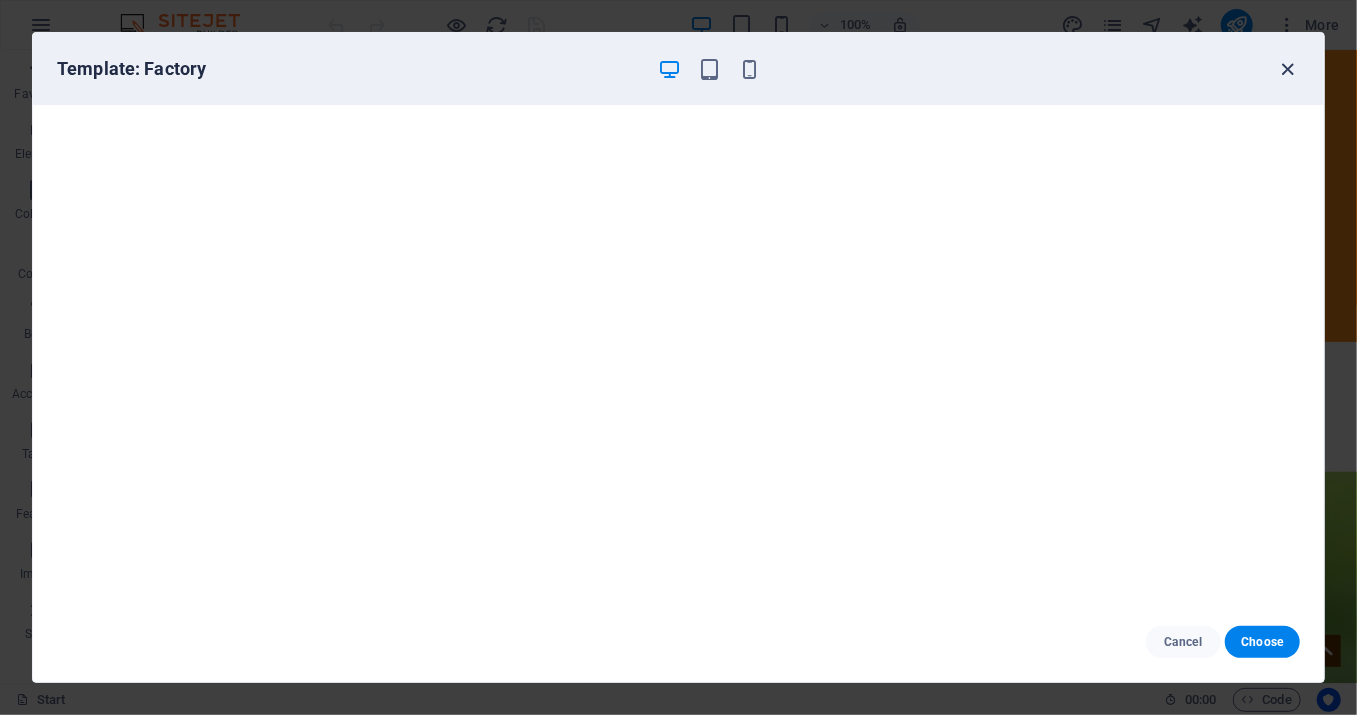 click at bounding box center (1288, 69) 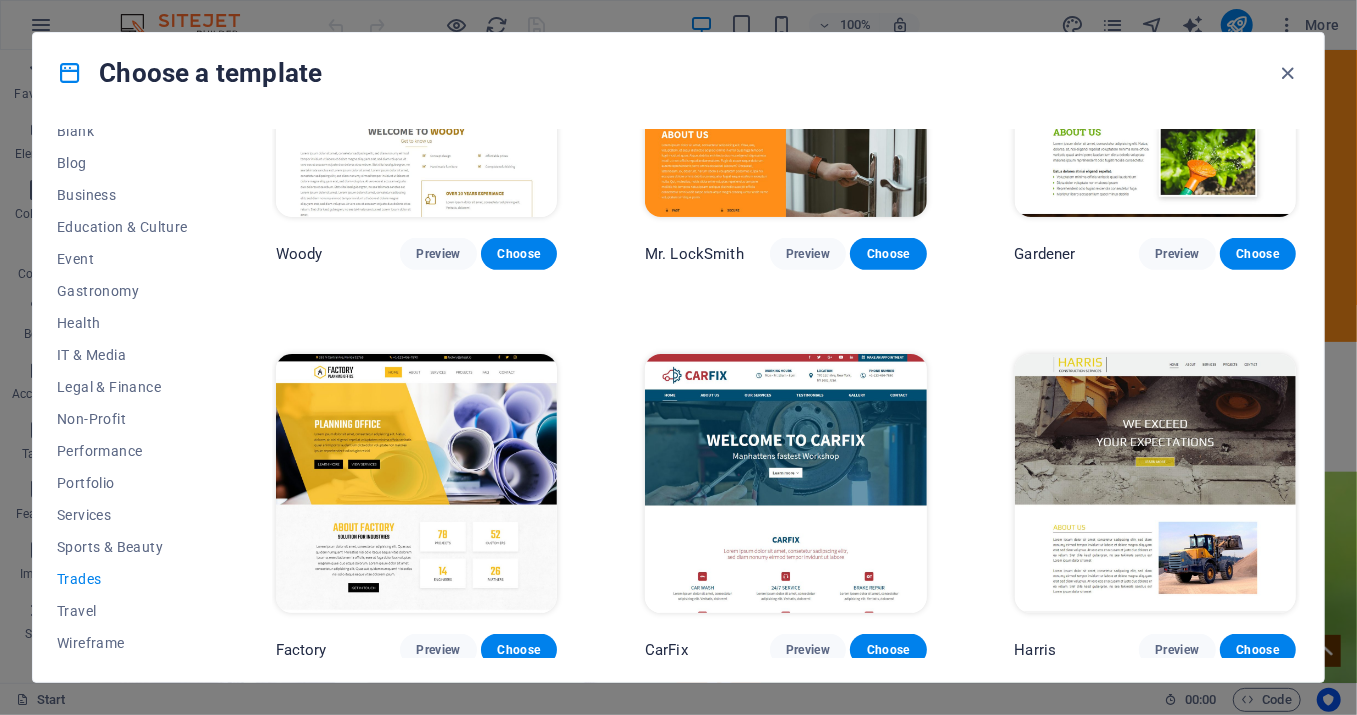 click at bounding box center [1155, 483] 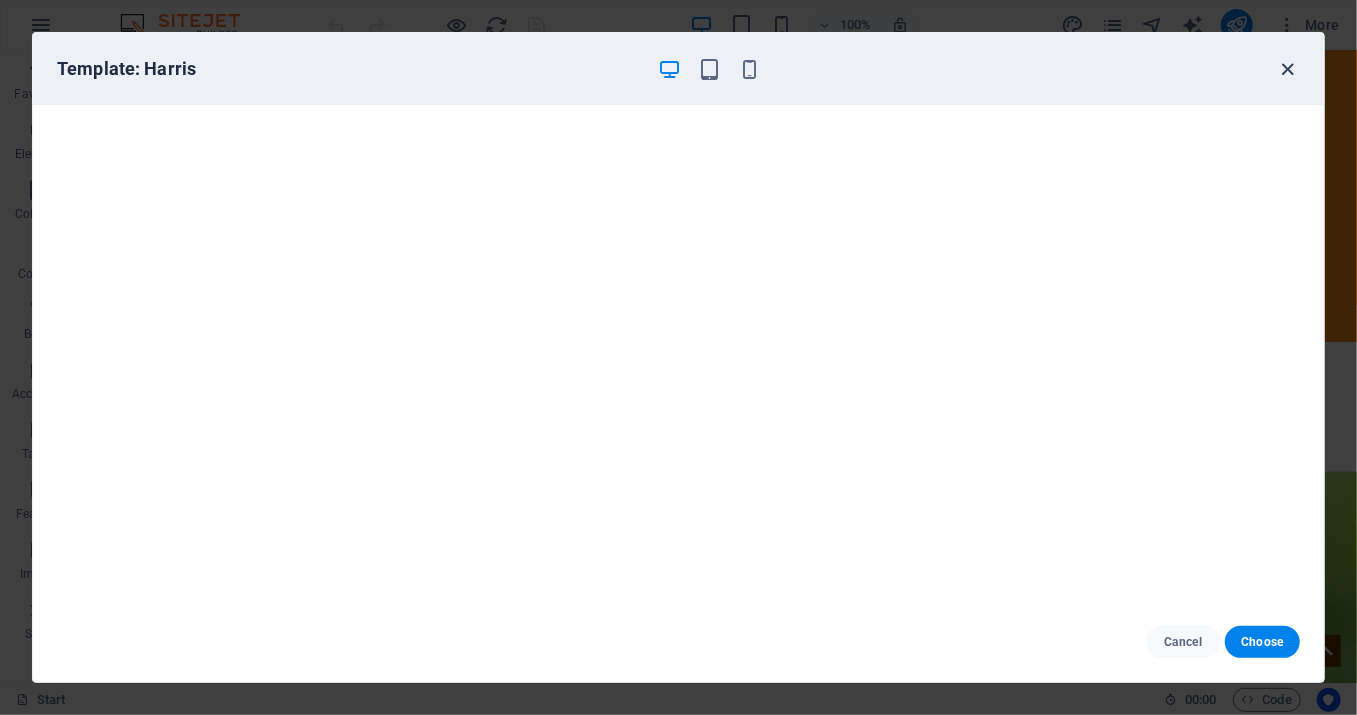 click at bounding box center [1288, 69] 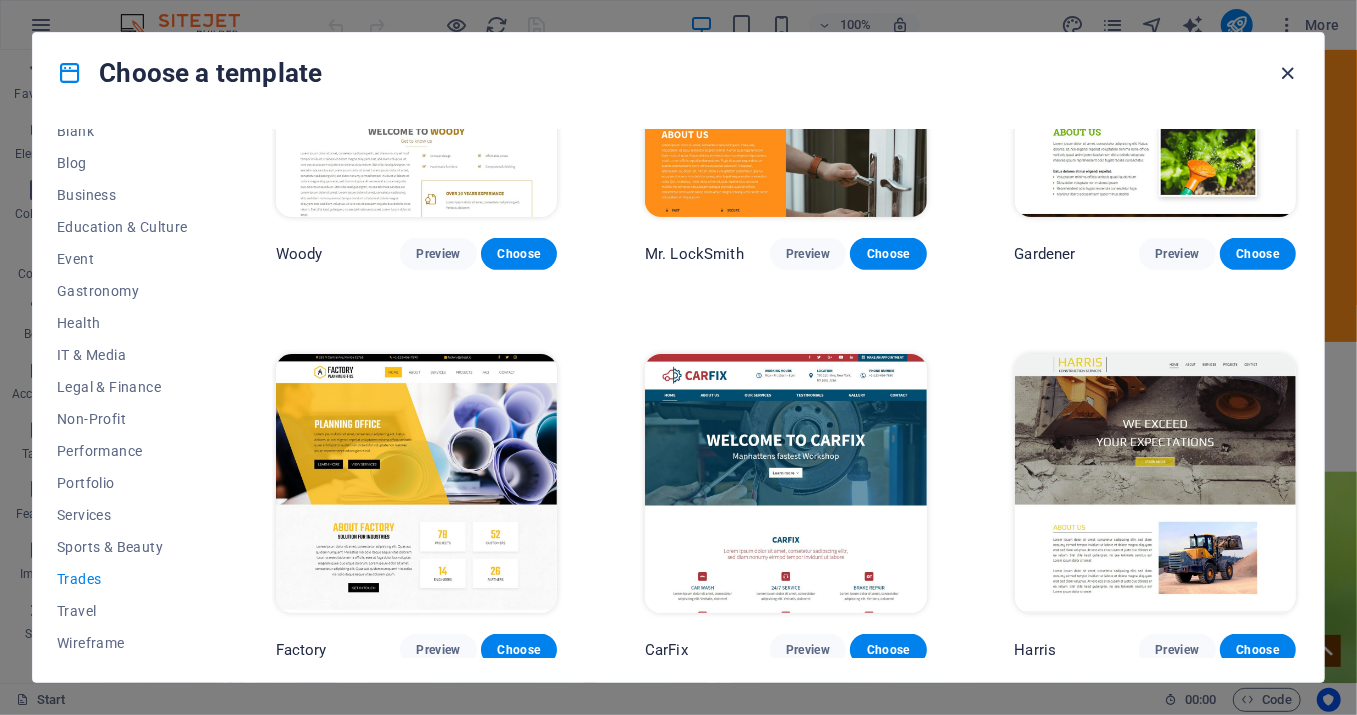 click at bounding box center [1288, 73] 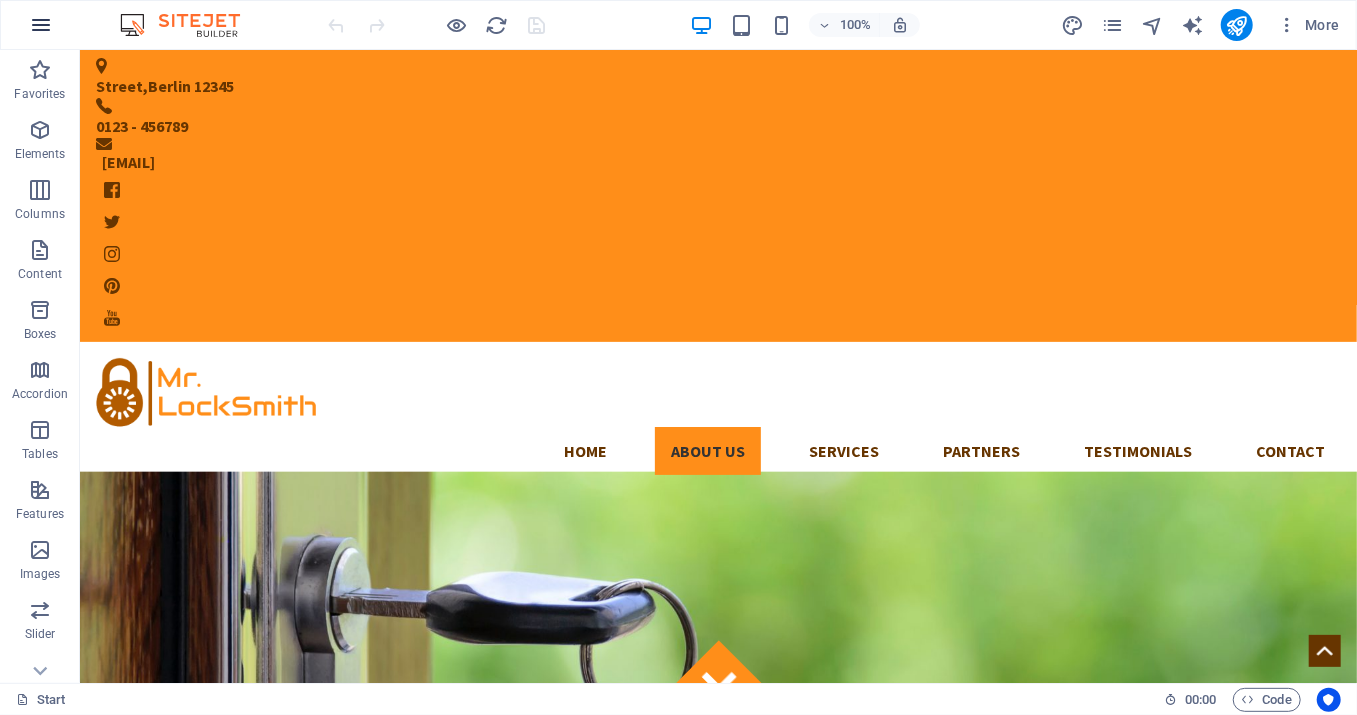 click at bounding box center (41, 25) 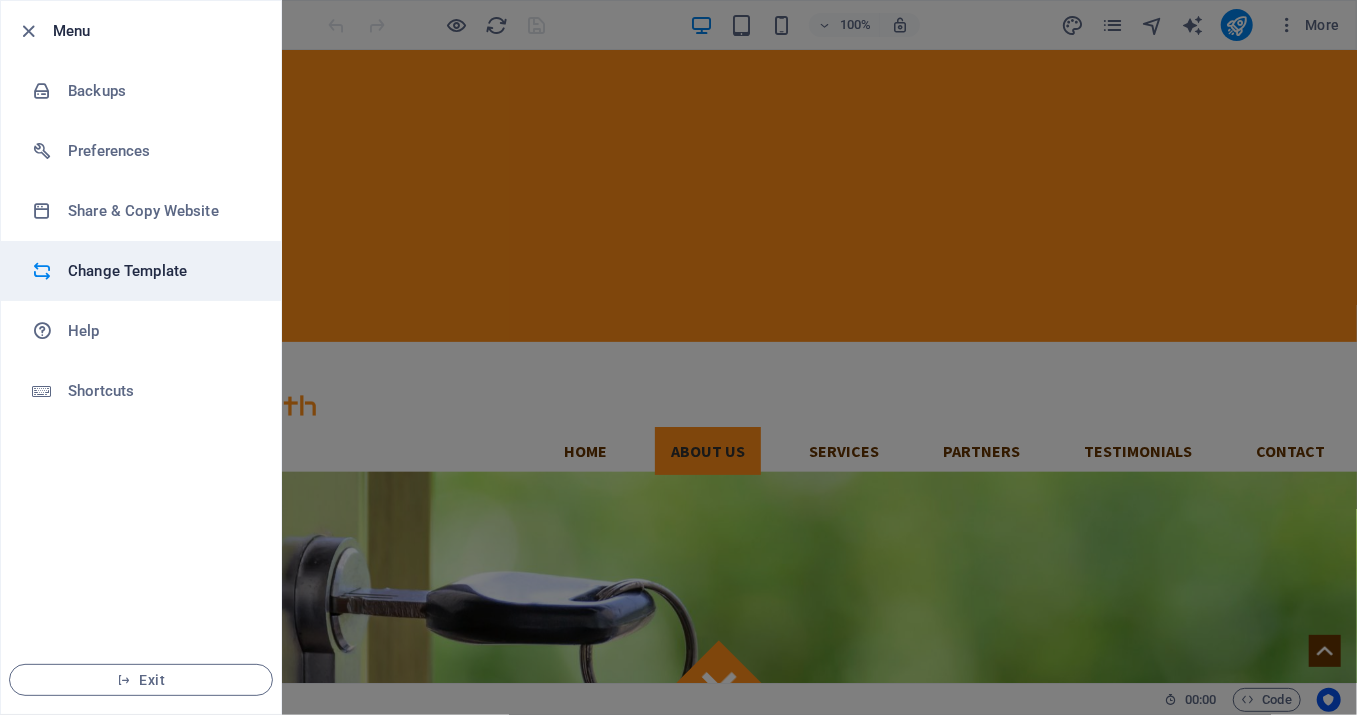 click on "Change Template" at bounding box center [160, 271] 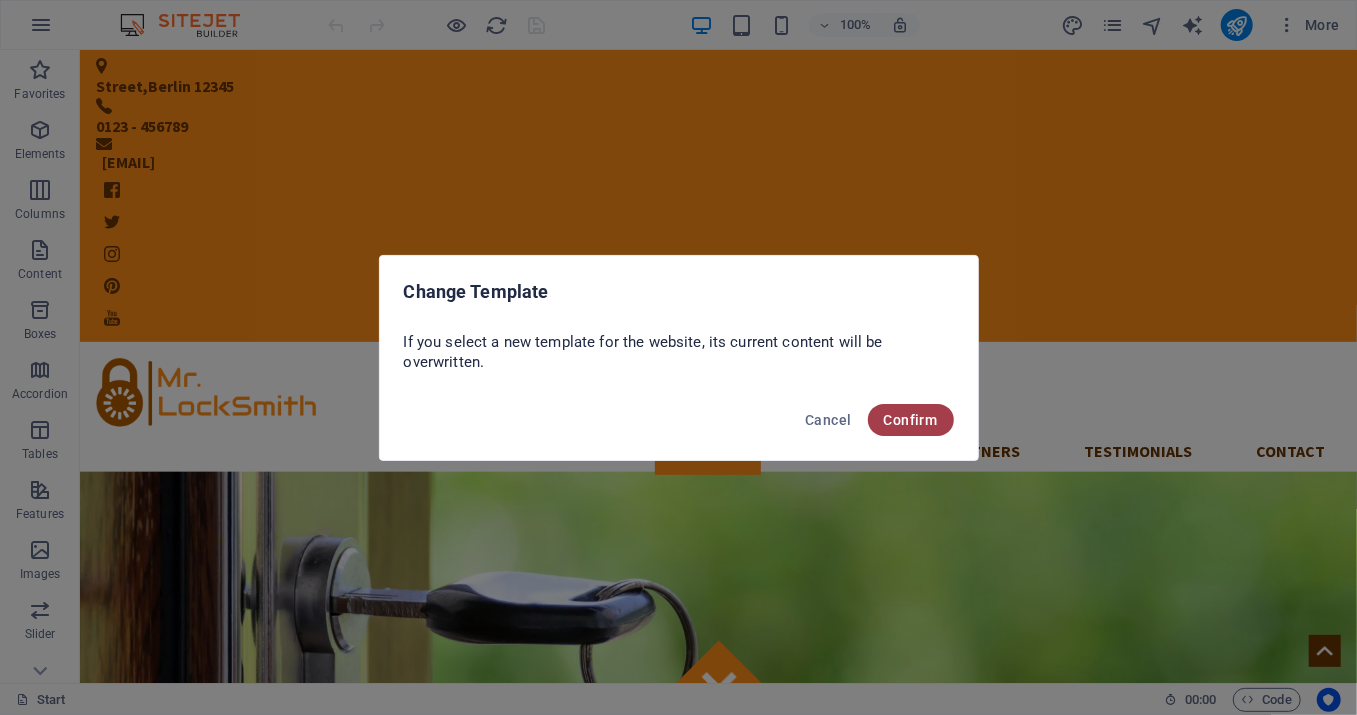click on "Confirm" at bounding box center (911, 420) 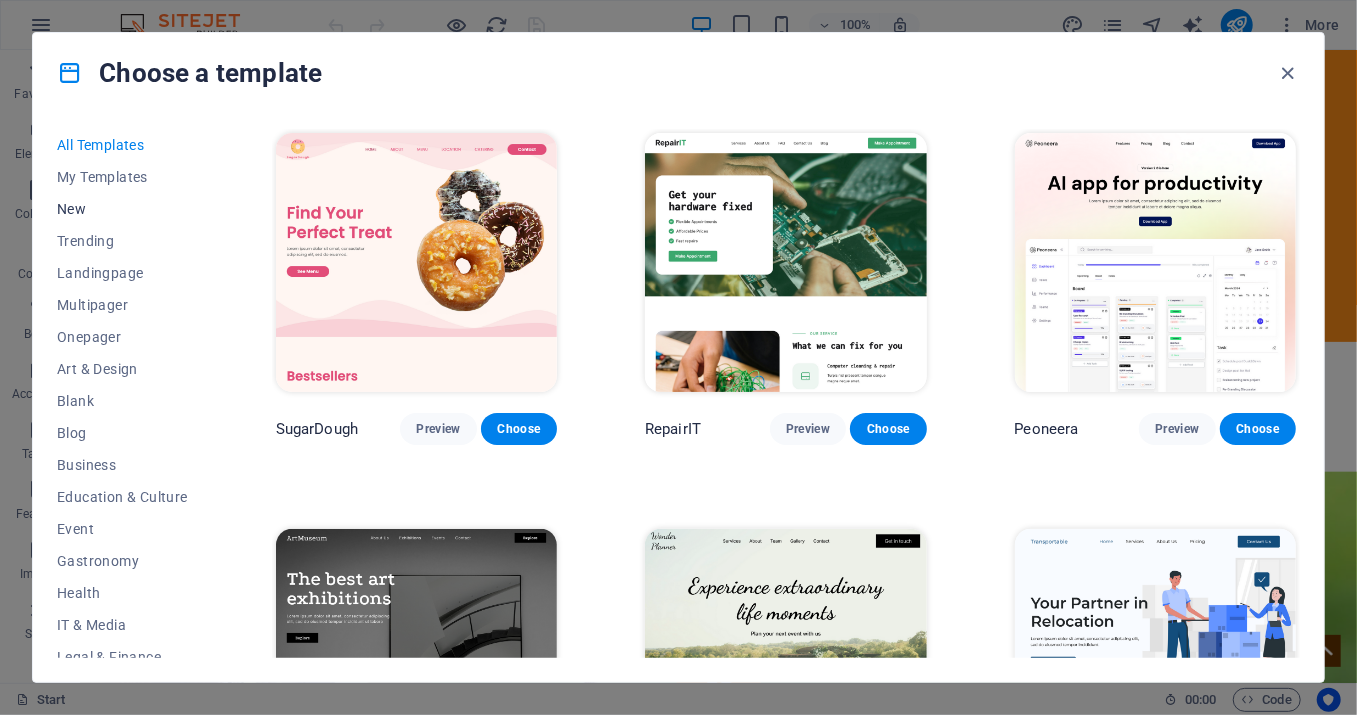 click on "New" at bounding box center (122, 209) 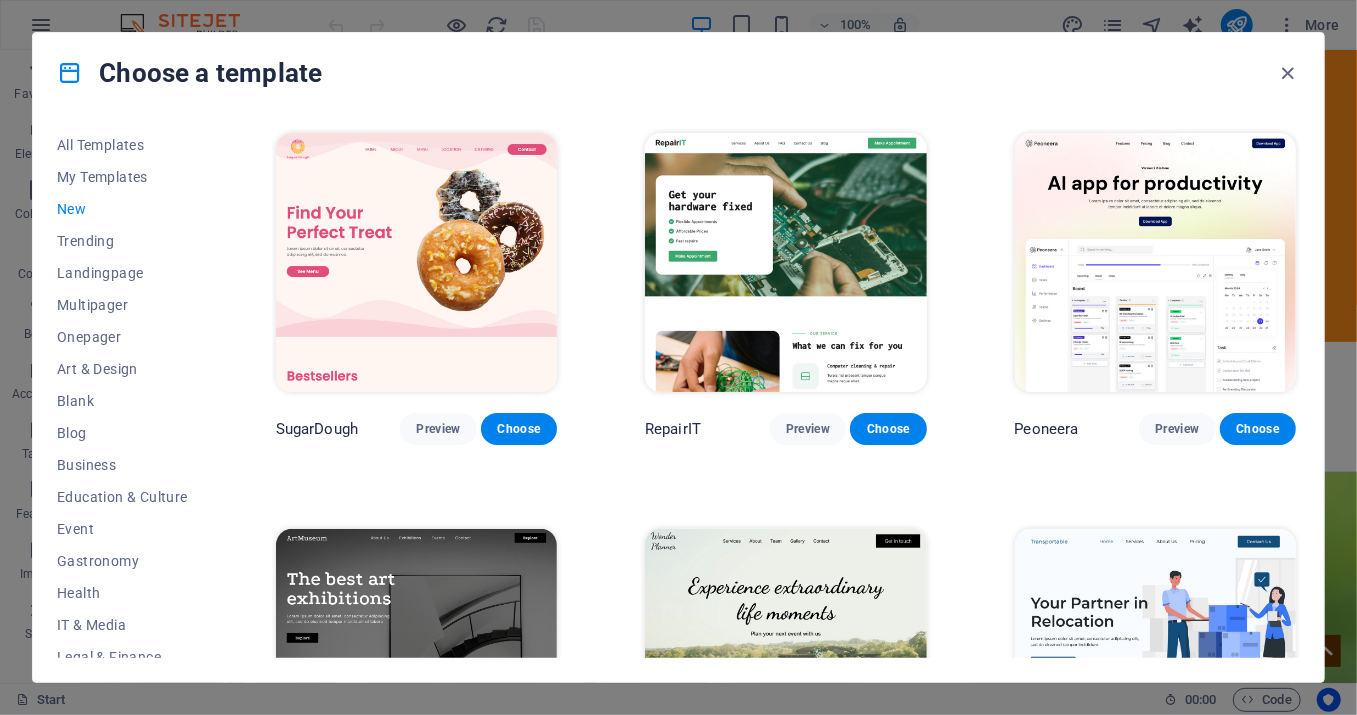 click on "New" at bounding box center (122, 209) 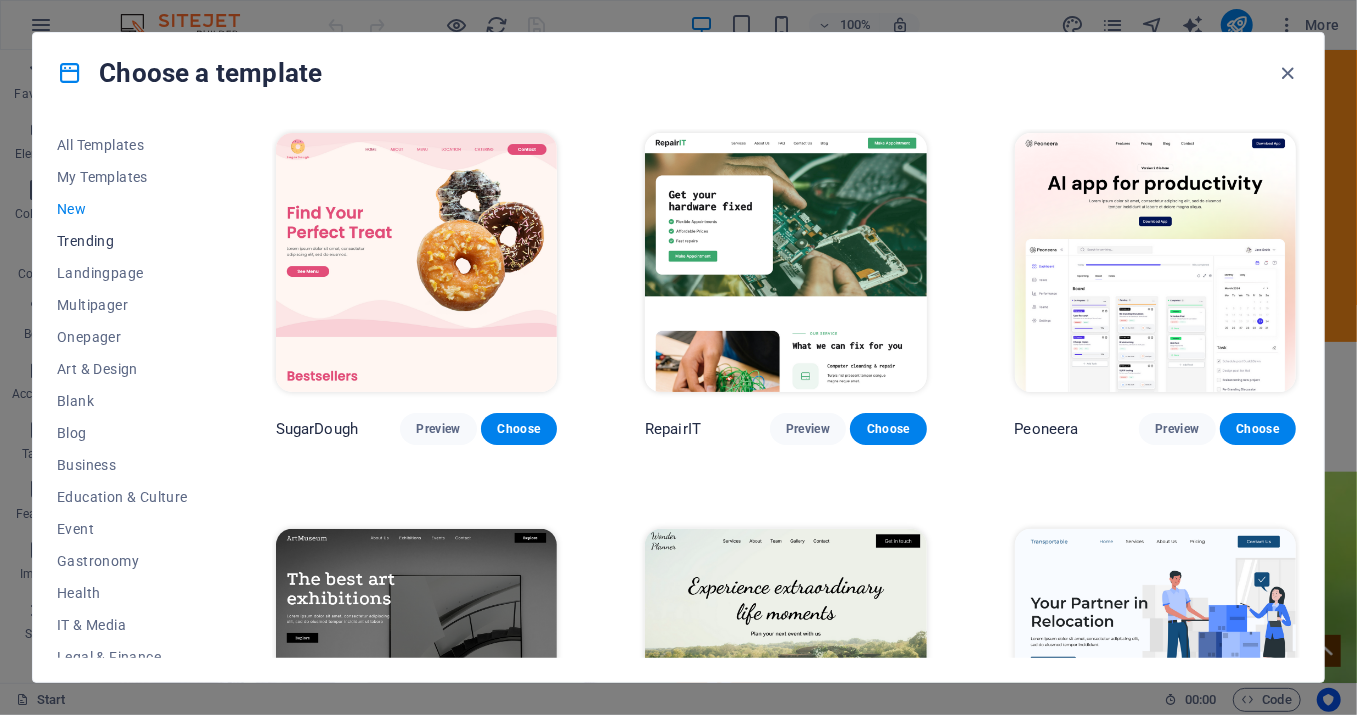 click on "Trending" at bounding box center (122, 241) 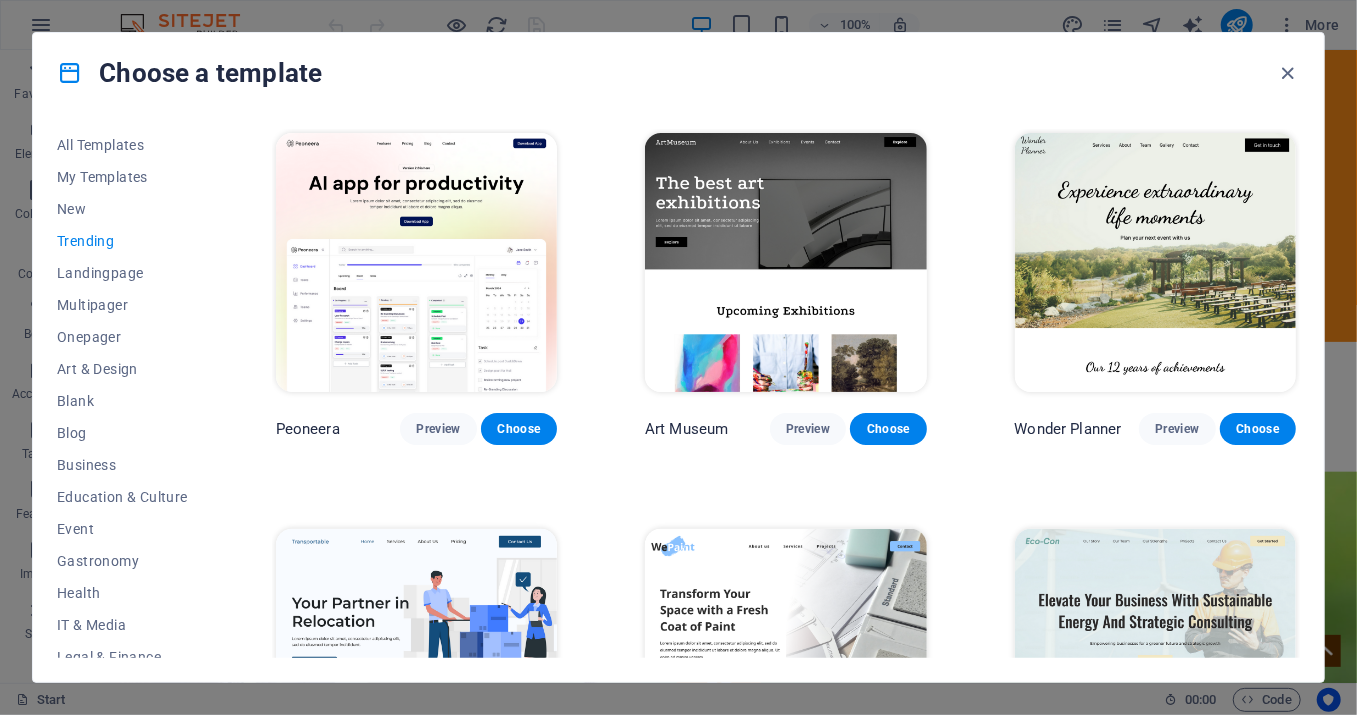 drag, startPoint x: 1295, startPoint y: 177, endPoint x: 1301, endPoint y: 203, distance: 26.683329 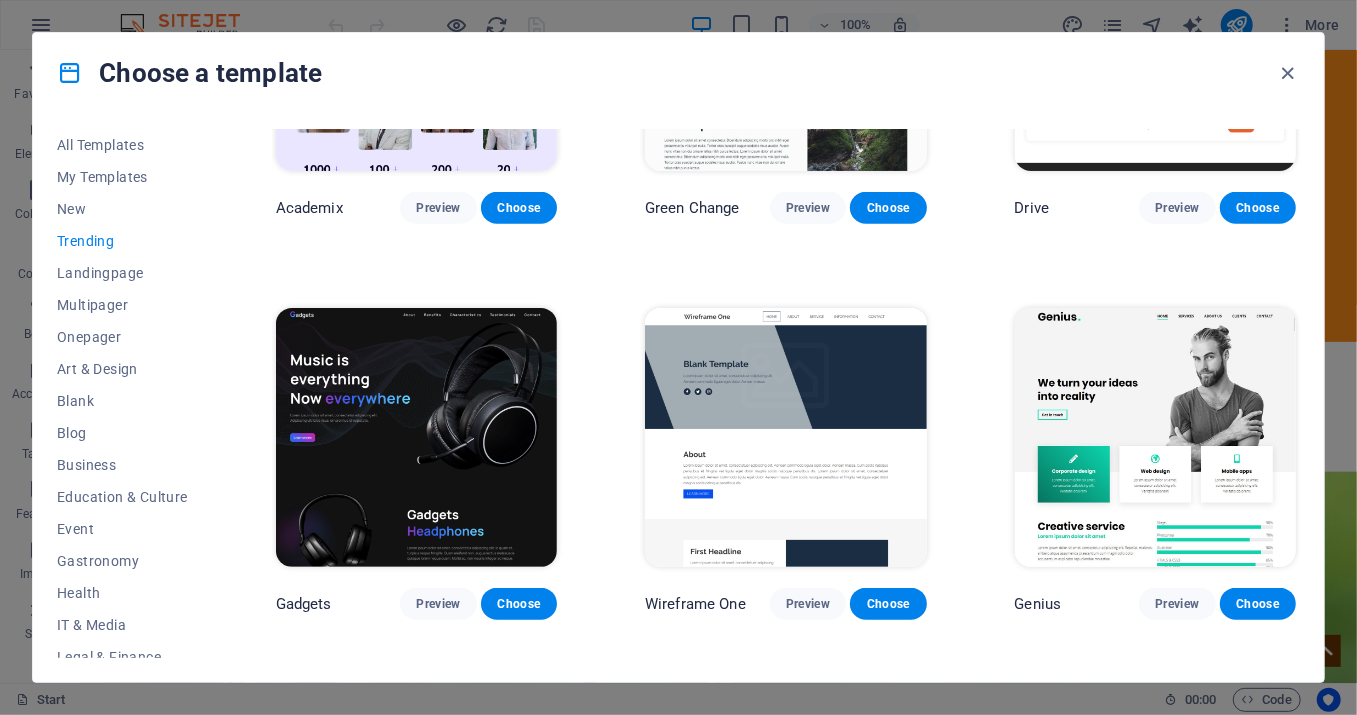 scroll, scrollTop: 1047, scrollLeft: 0, axis: vertical 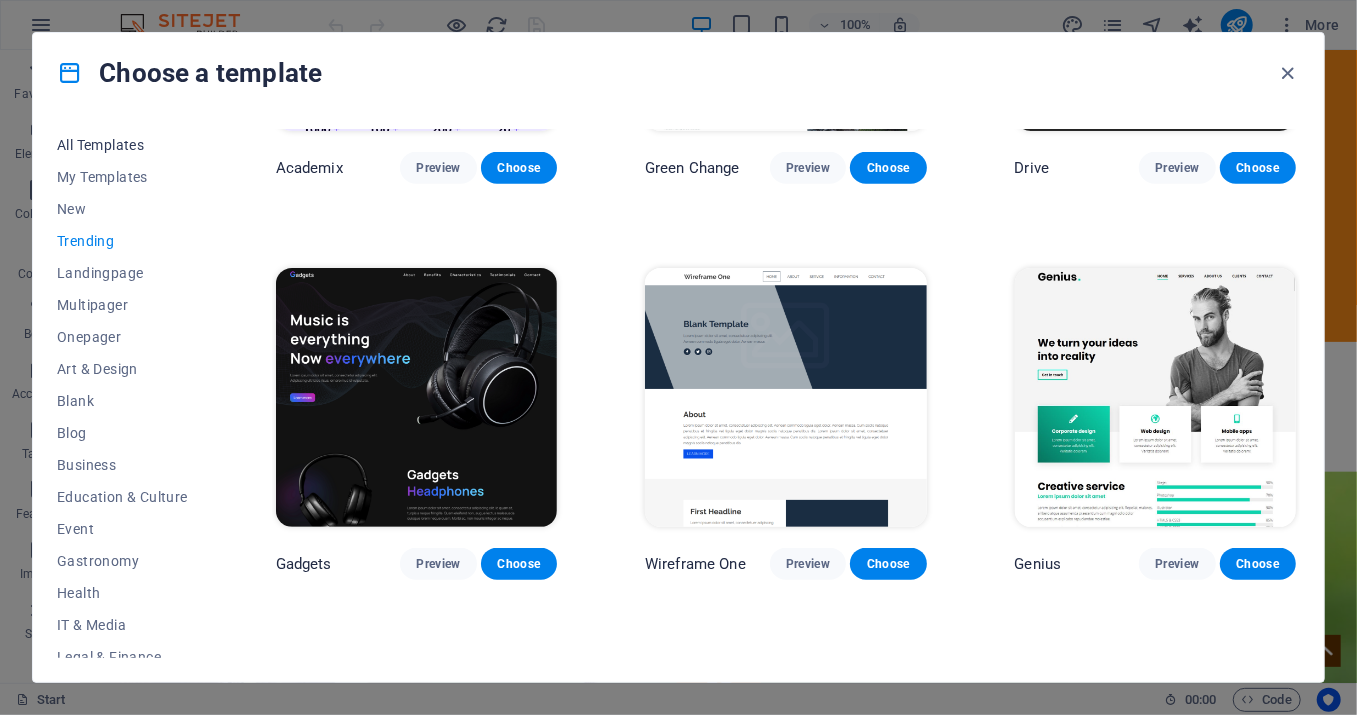 click on "All Templates" at bounding box center (122, 145) 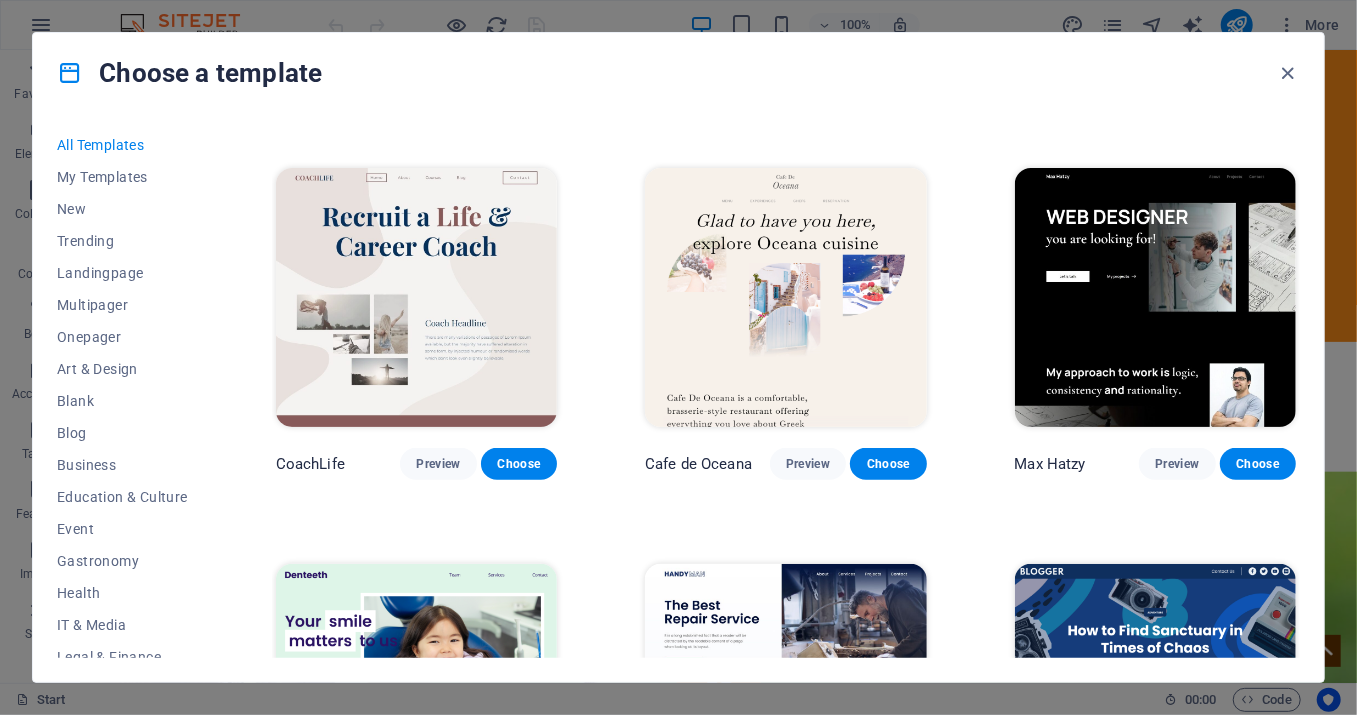 scroll, scrollTop: 4700, scrollLeft: 0, axis: vertical 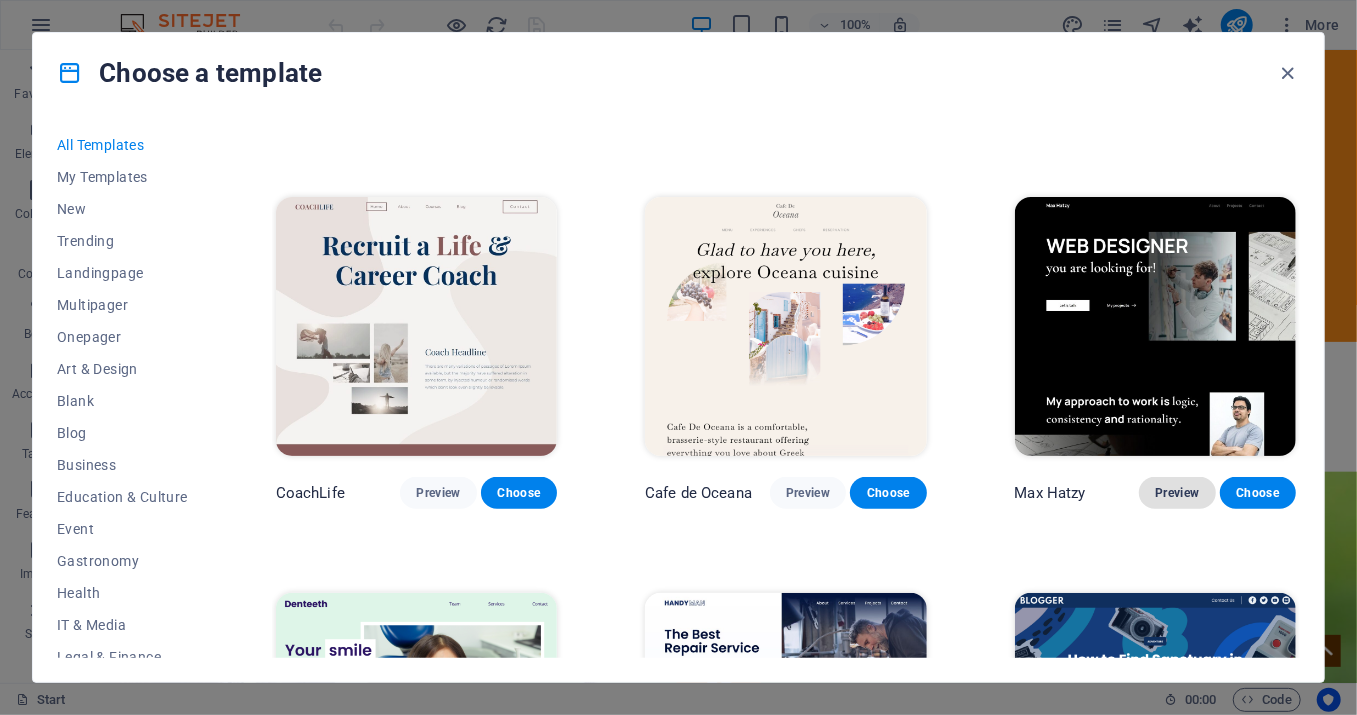 click on "Preview" at bounding box center (1177, 493) 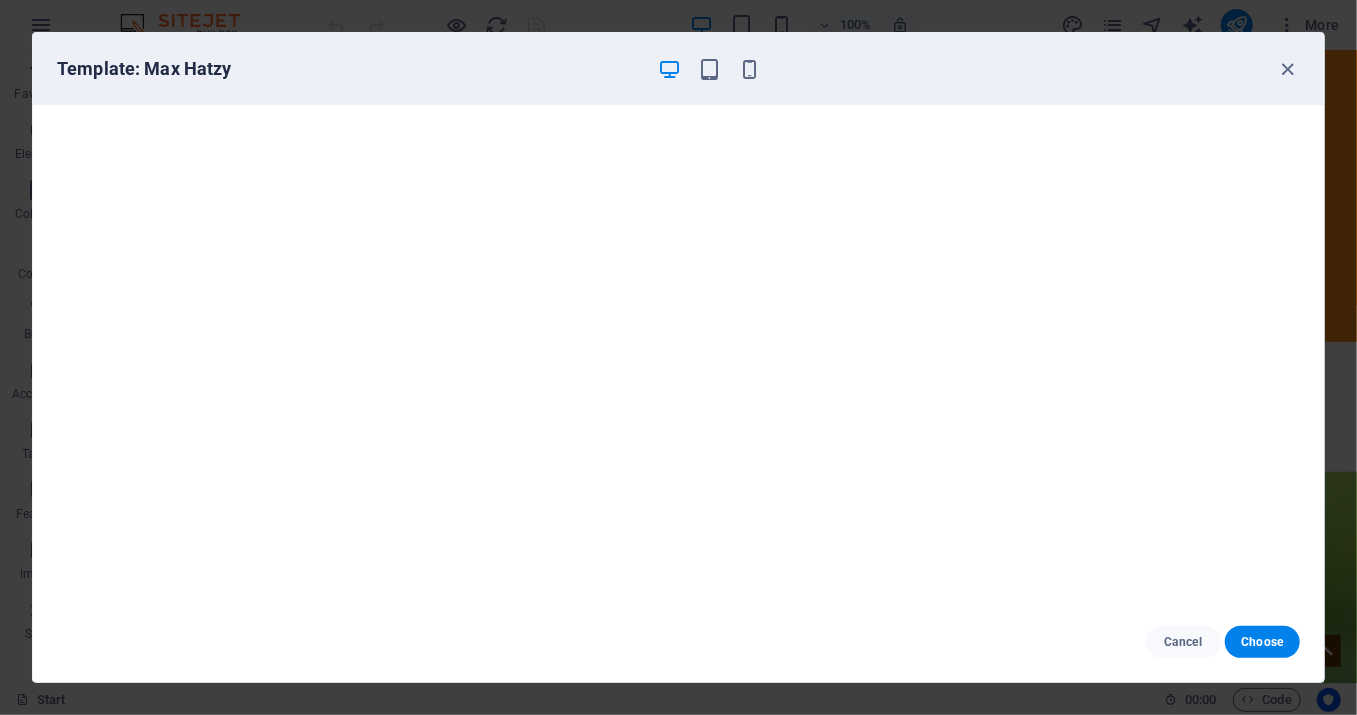 scroll, scrollTop: 4, scrollLeft: 0, axis: vertical 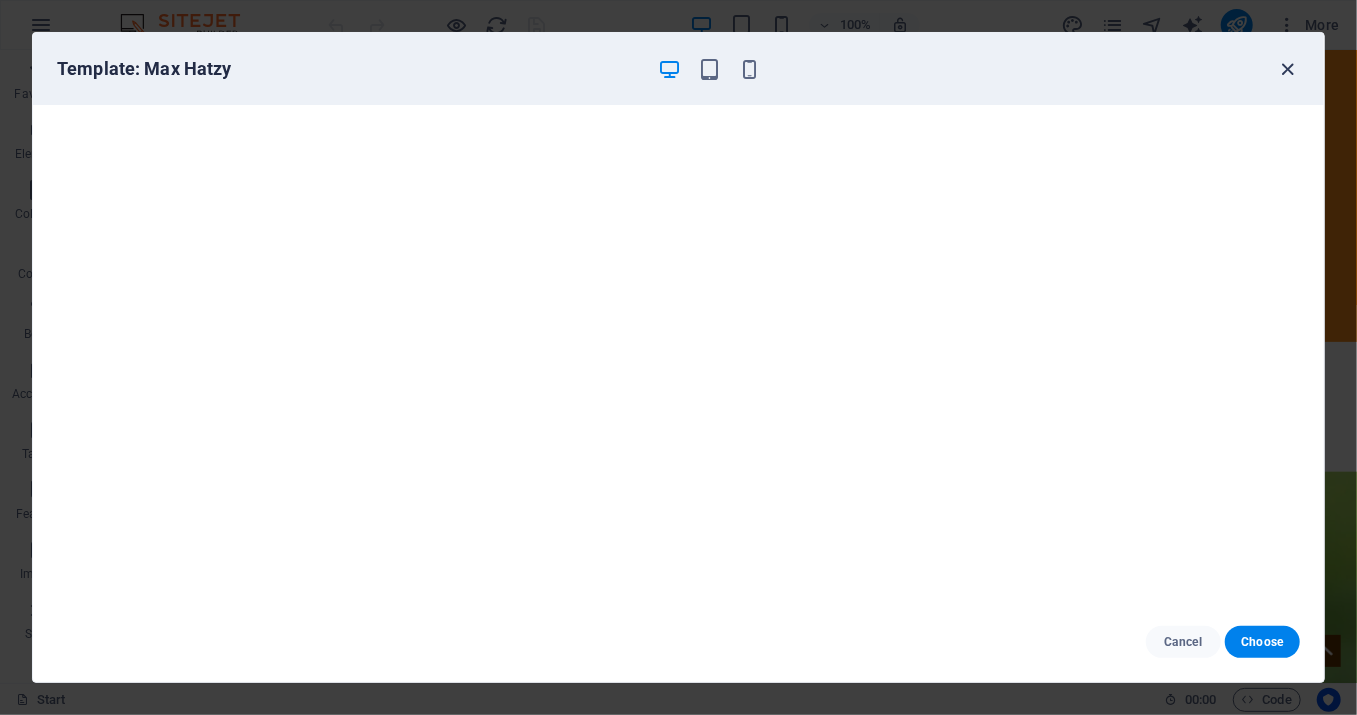 click at bounding box center [1288, 69] 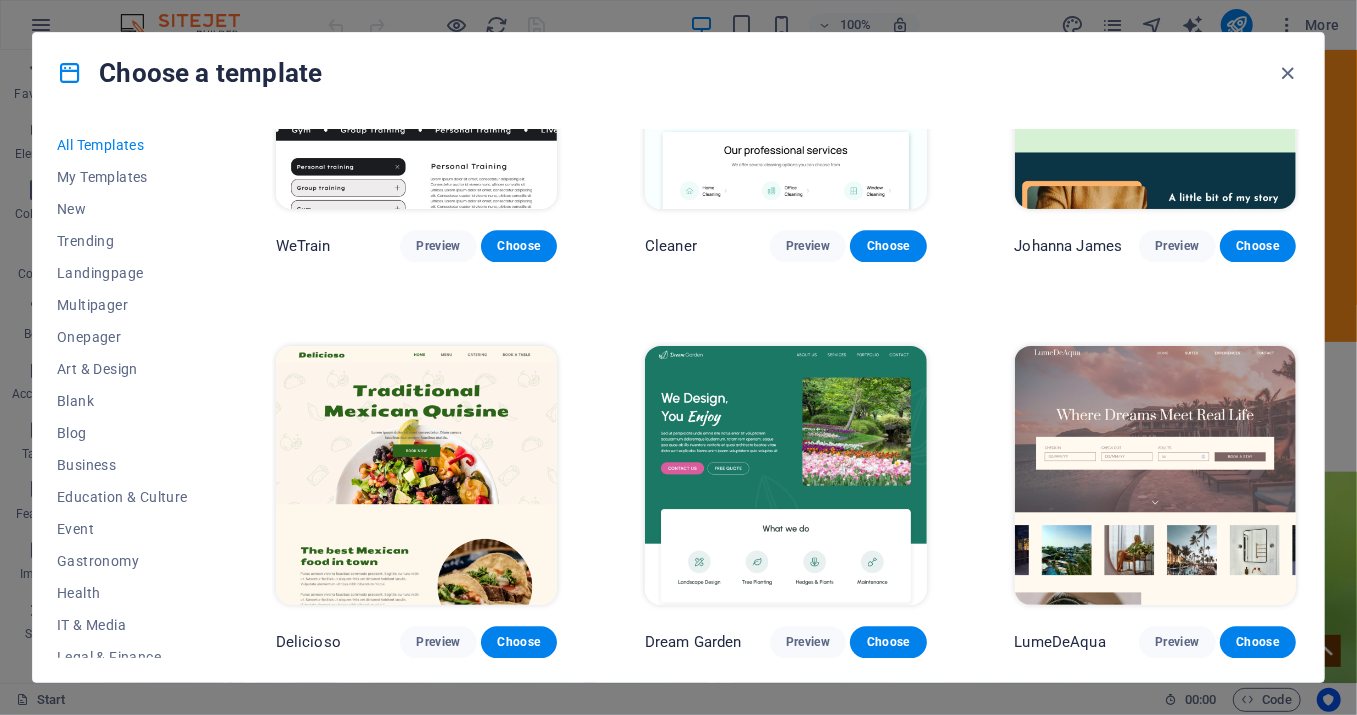 scroll, scrollTop: 2603, scrollLeft: 0, axis: vertical 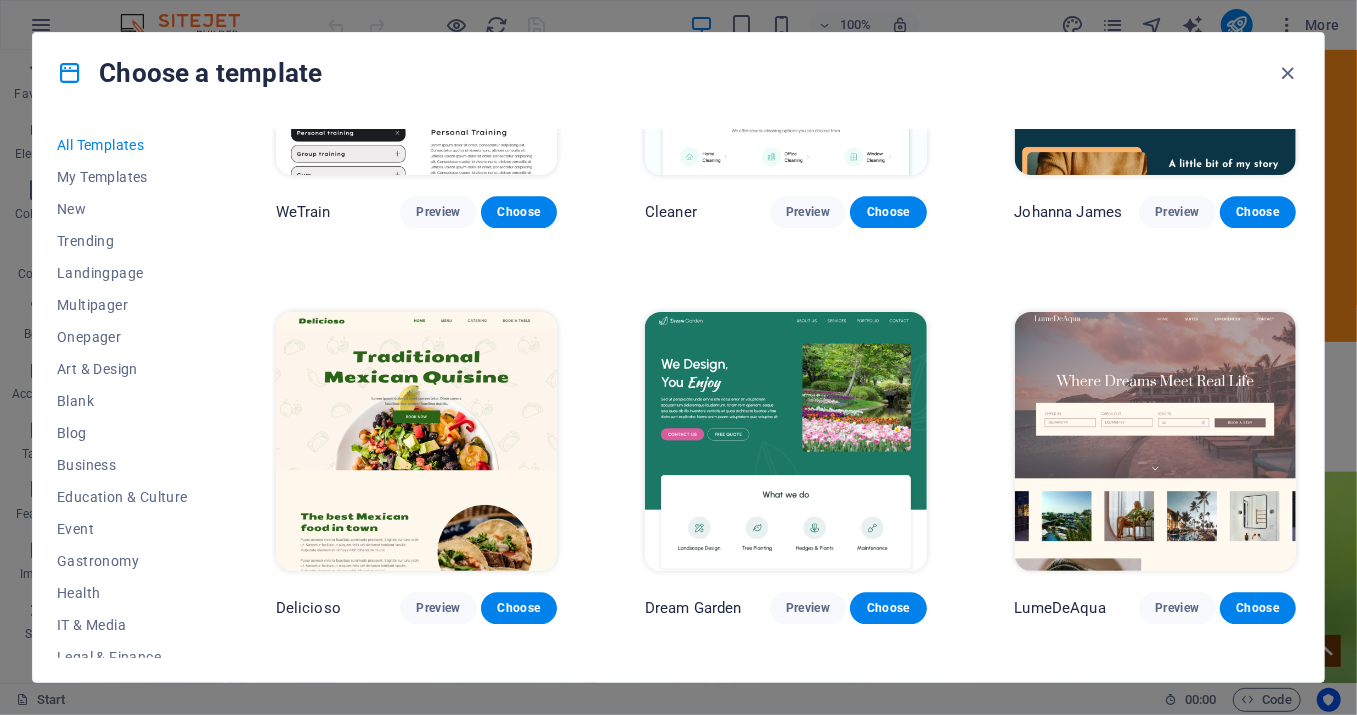 click at bounding box center (1155, 441) 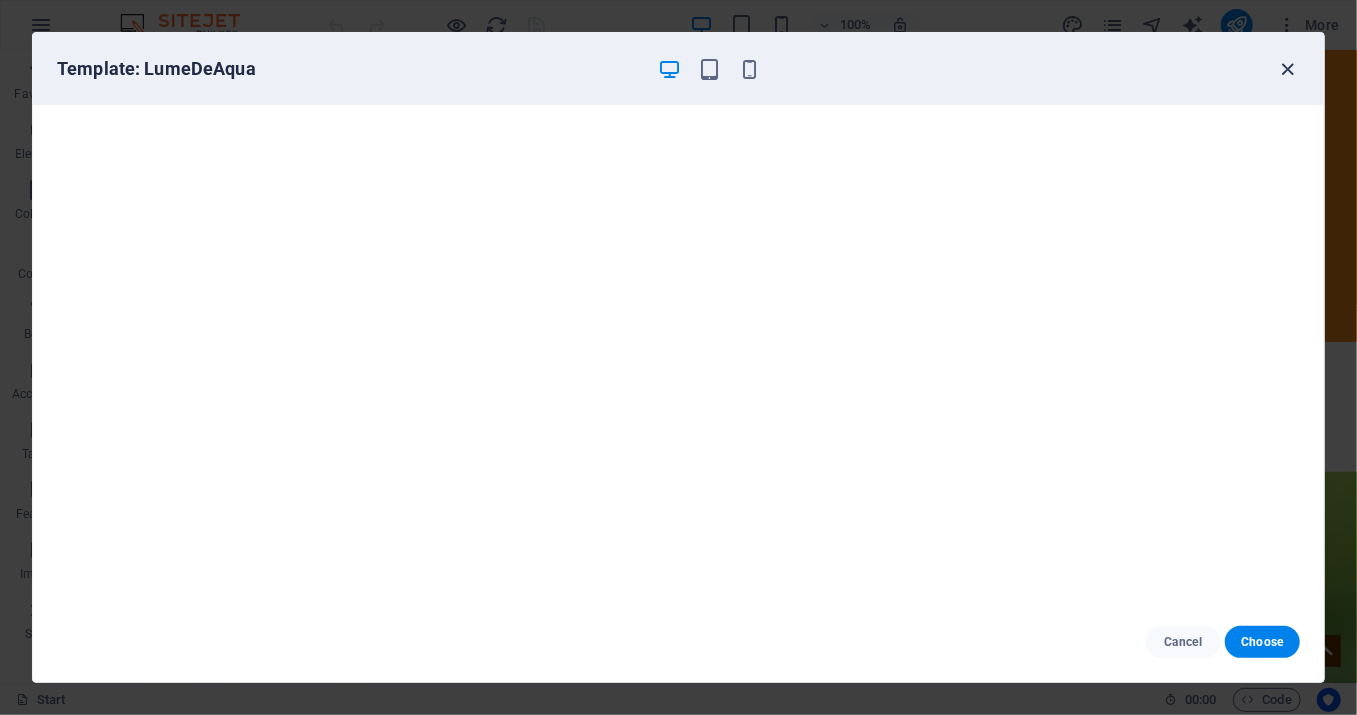 click at bounding box center [1288, 69] 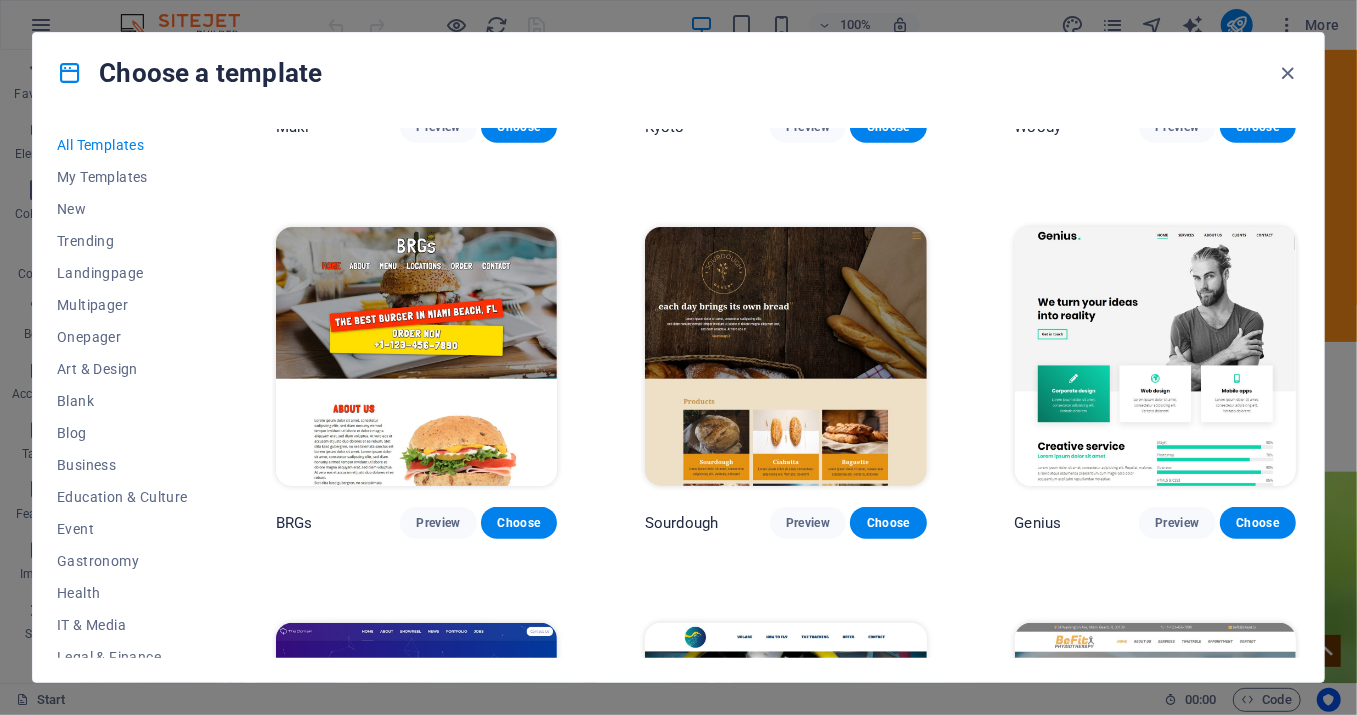scroll, scrollTop: 9103, scrollLeft: 0, axis: vertical 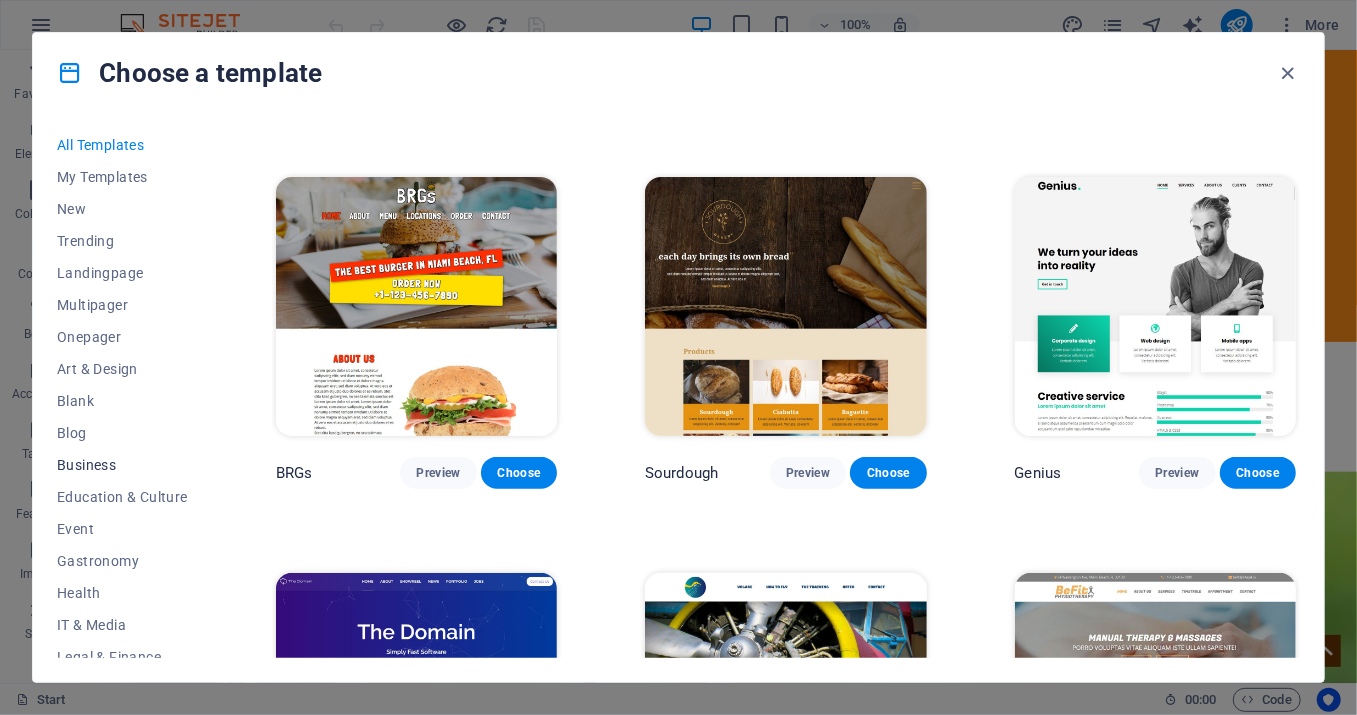 click on "Business" at bounding box center [122, 465] 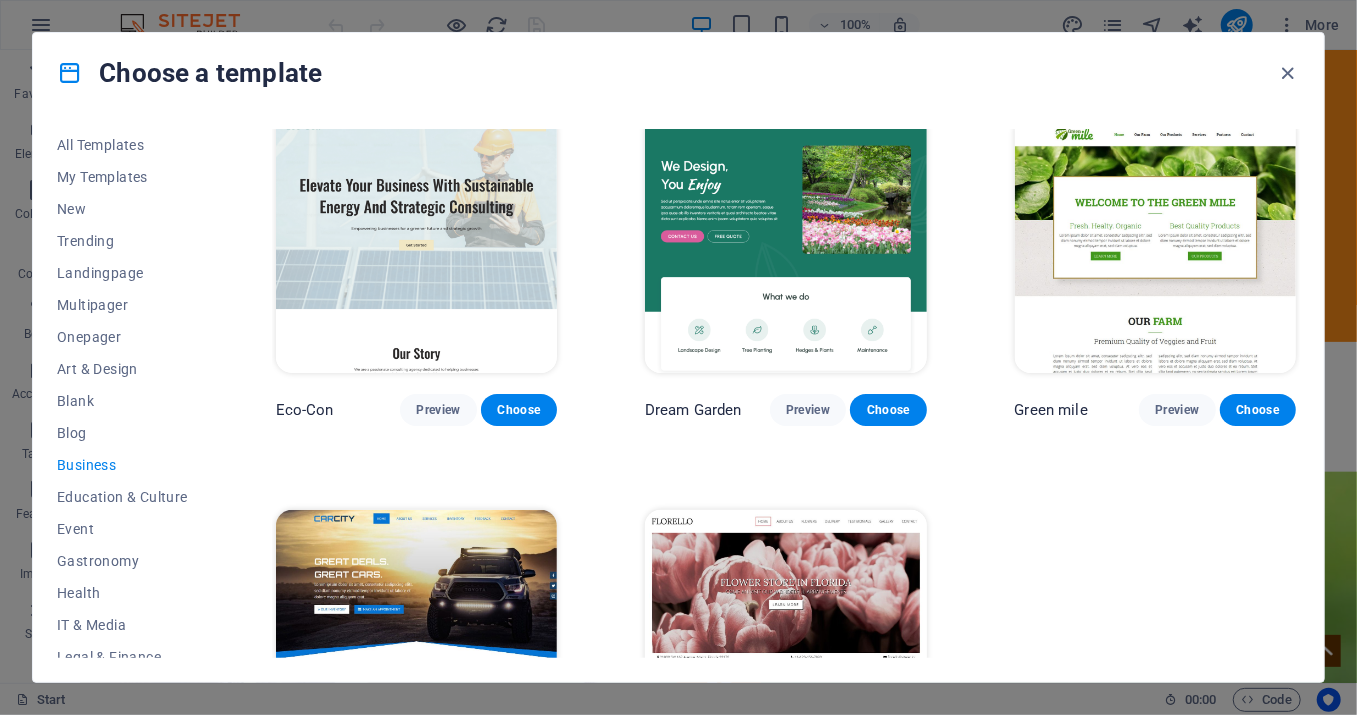 scroll, scrollTop: 0, scrollLeft: 0, axis: both 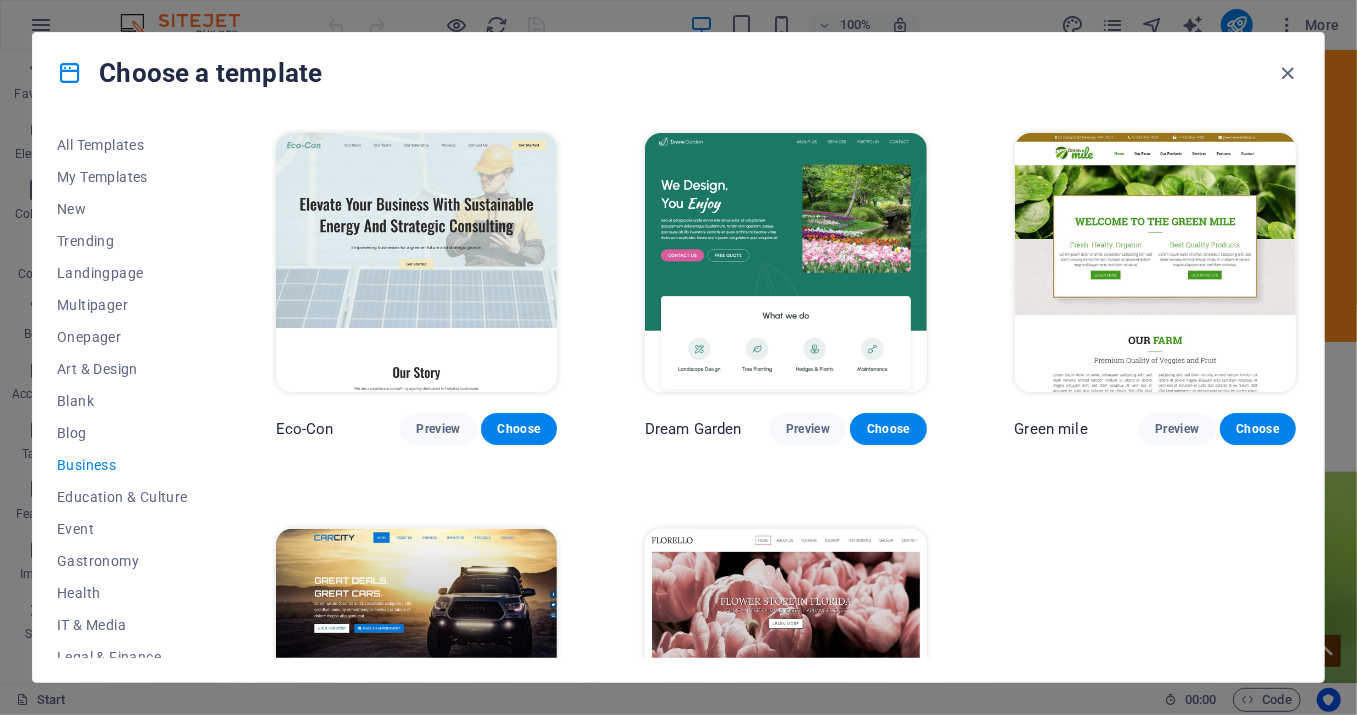 click at bounding box center (416, 262) 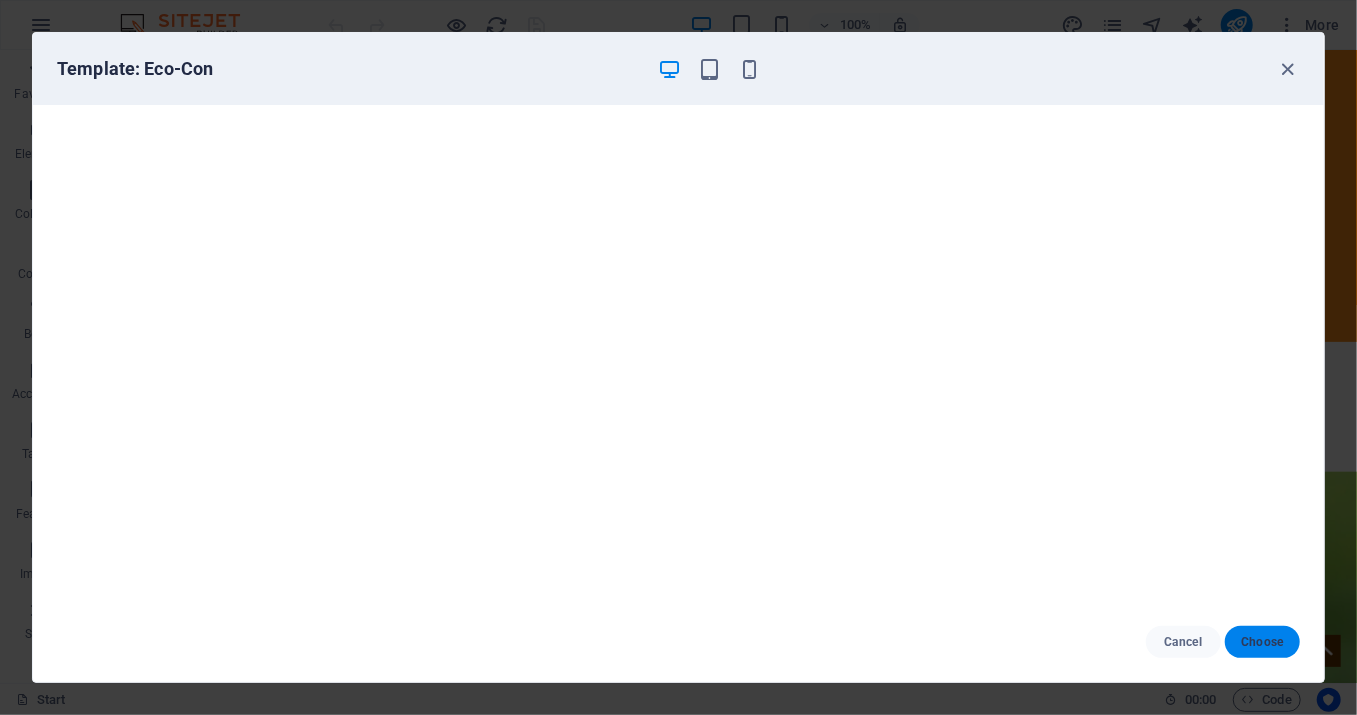 click on "Choose" at bounding box center (1262, 642) 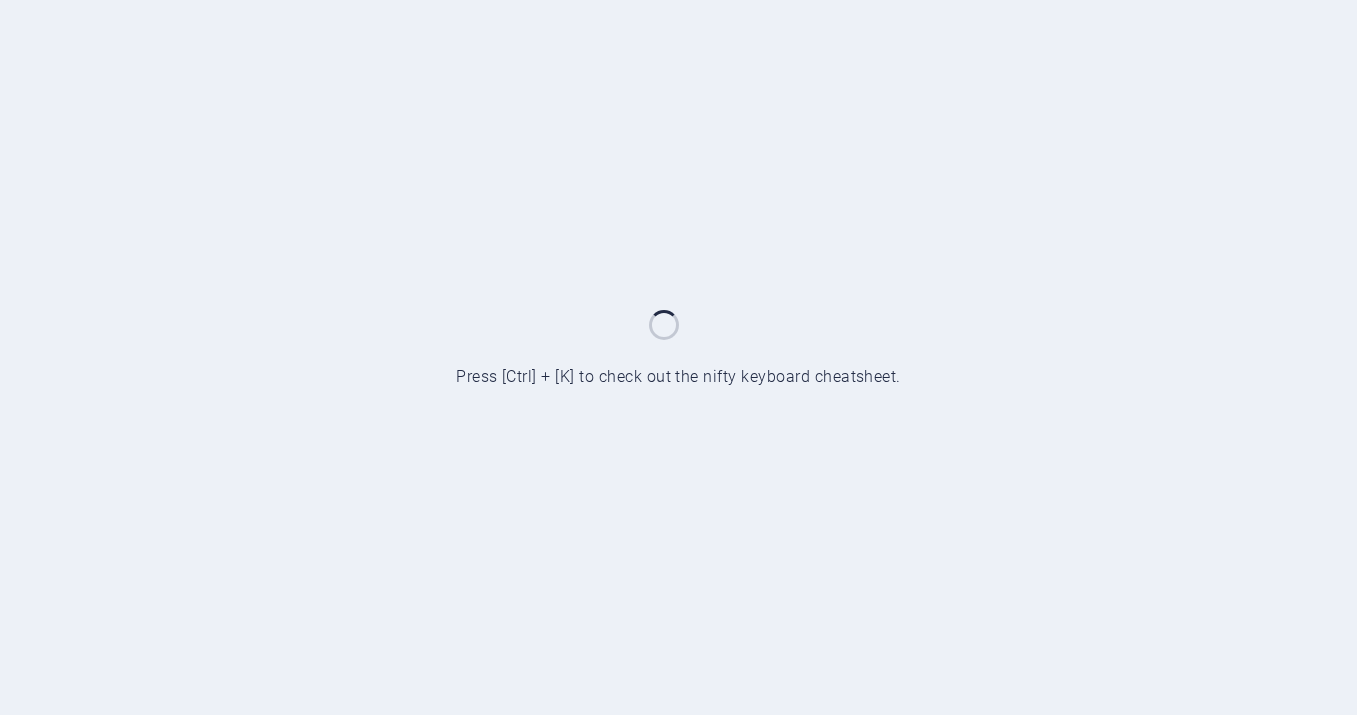 scroll, scrollTop: 0, scrollLeft: 0, axis: both 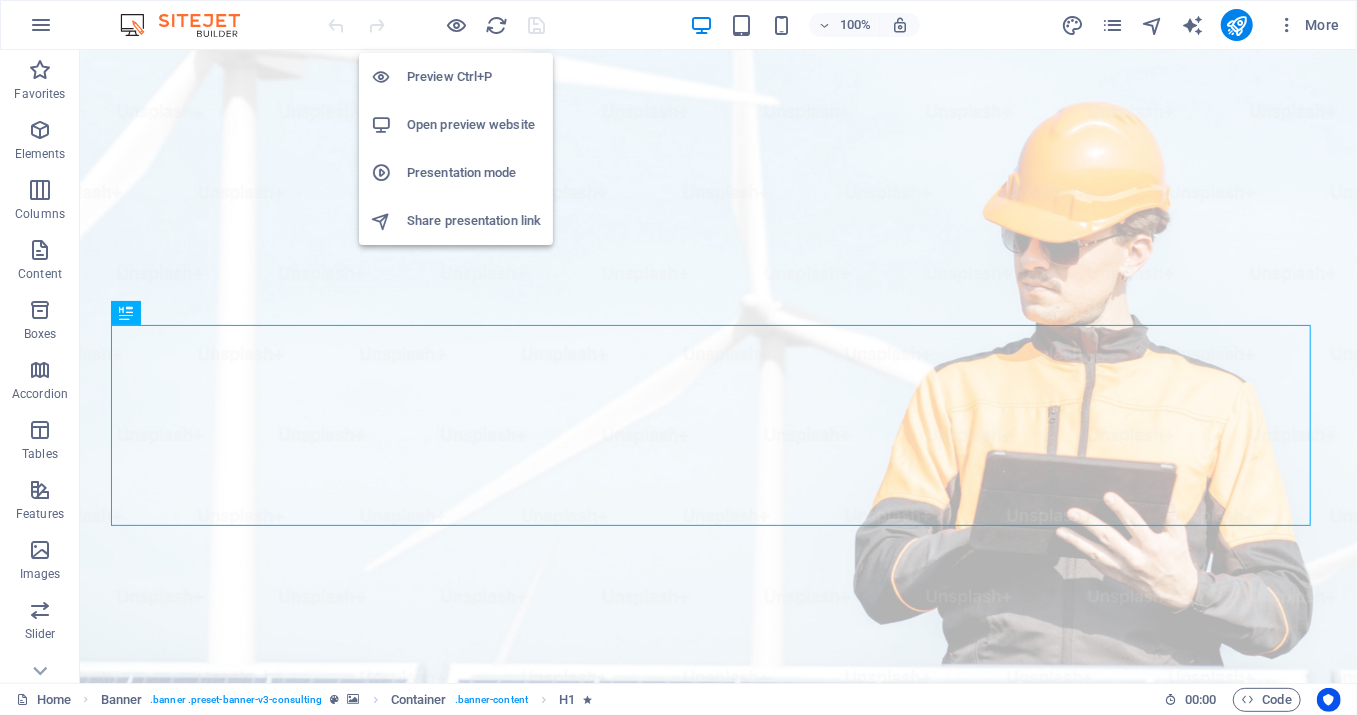 click on "Open preview website" at bounding box center [474, 125] 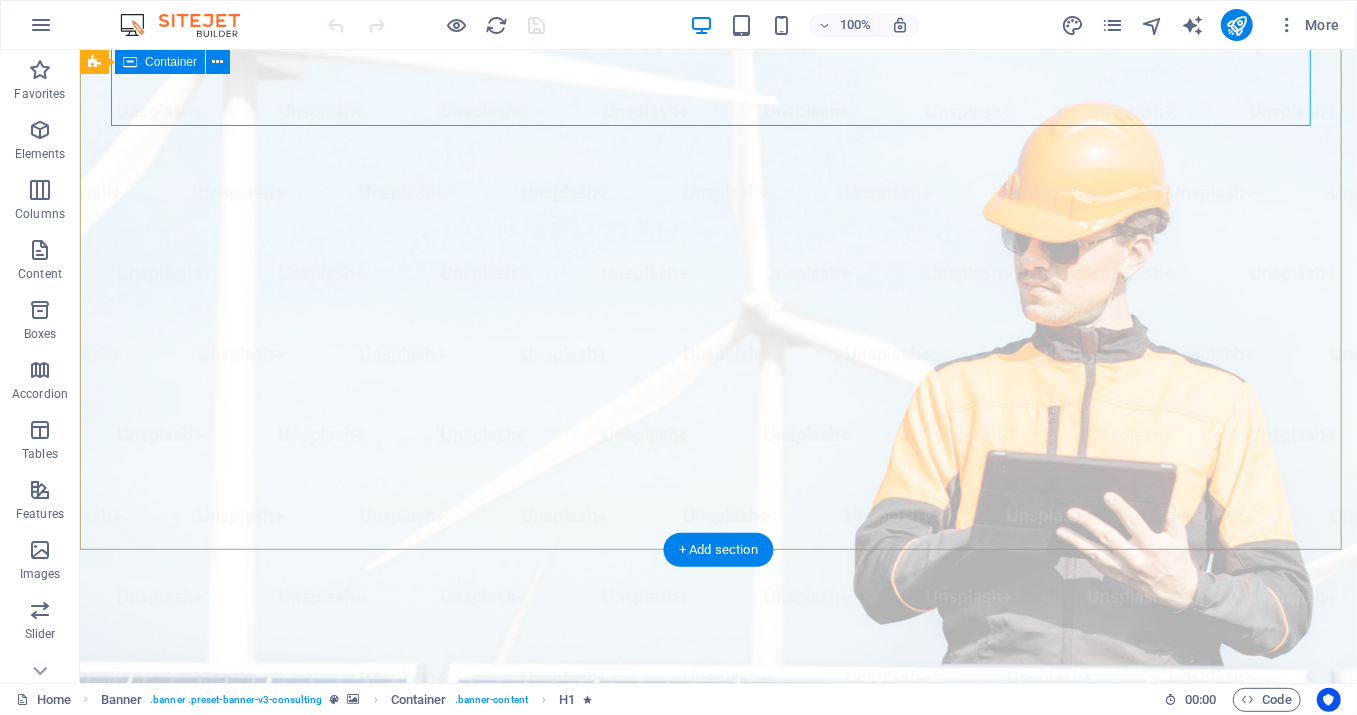scroll, scrollTop: 0, scrollLeft: 0, axis: both 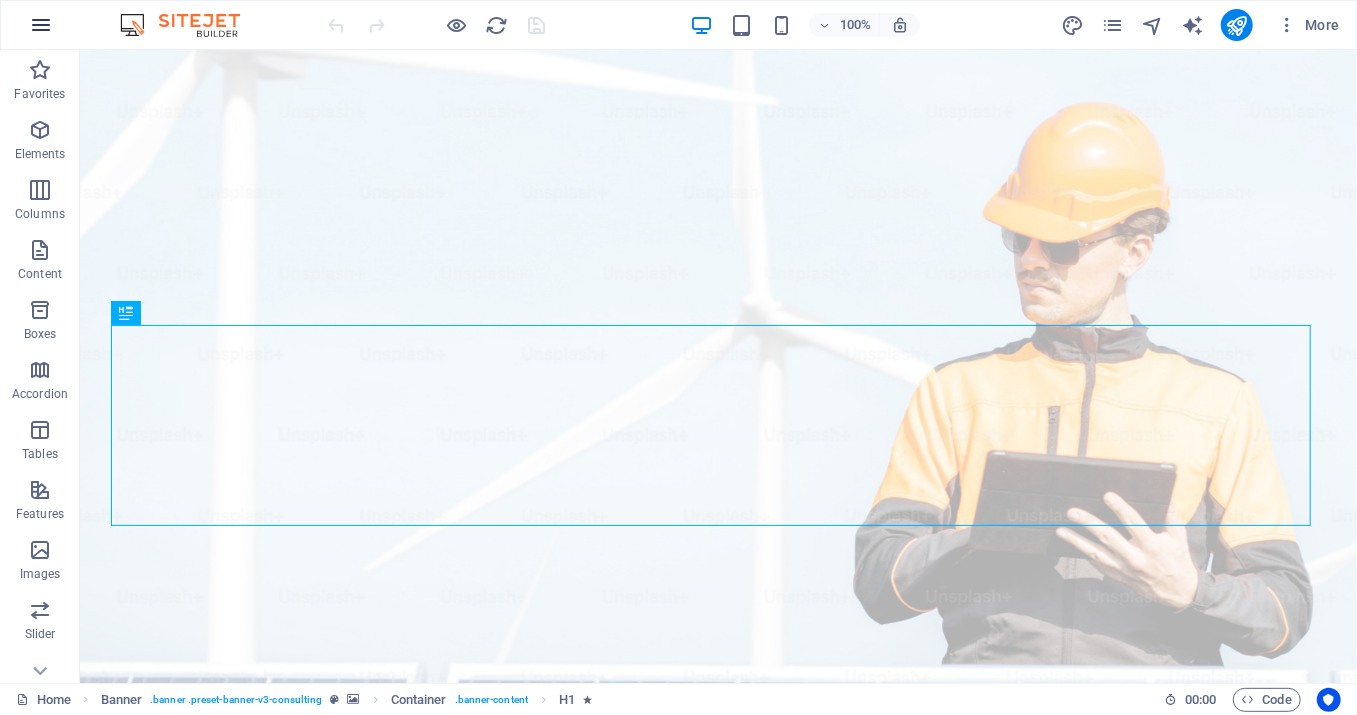 click at bounding box center (41, 25) 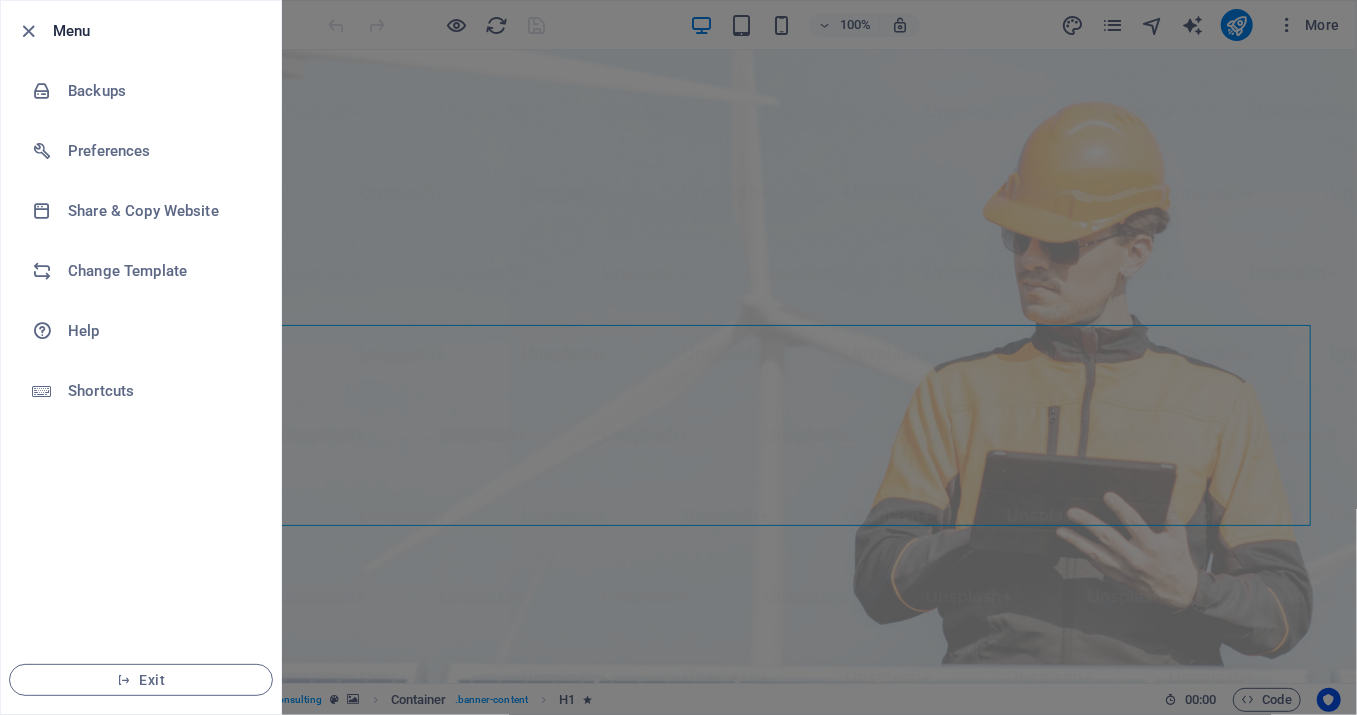 click at bounding box center (678, 357) 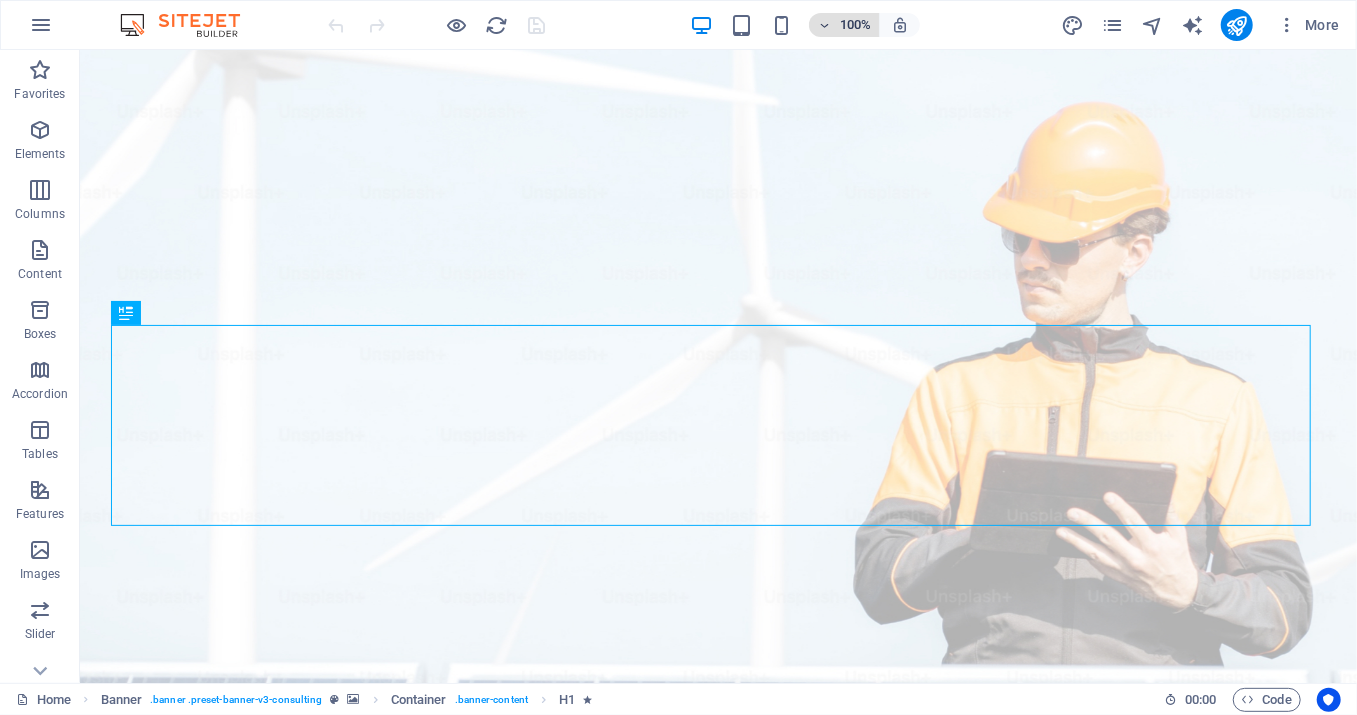 click at bounding box center [824, 25] 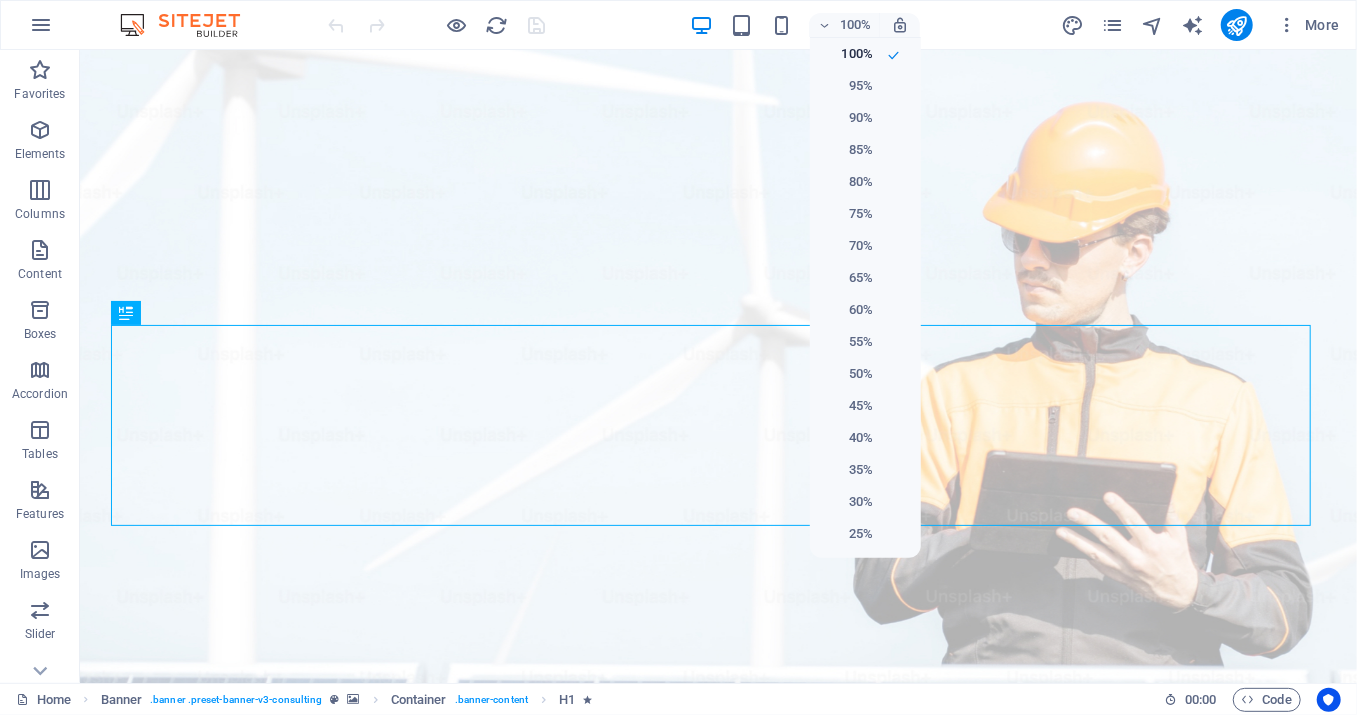 click at bounding box center (678, 357) 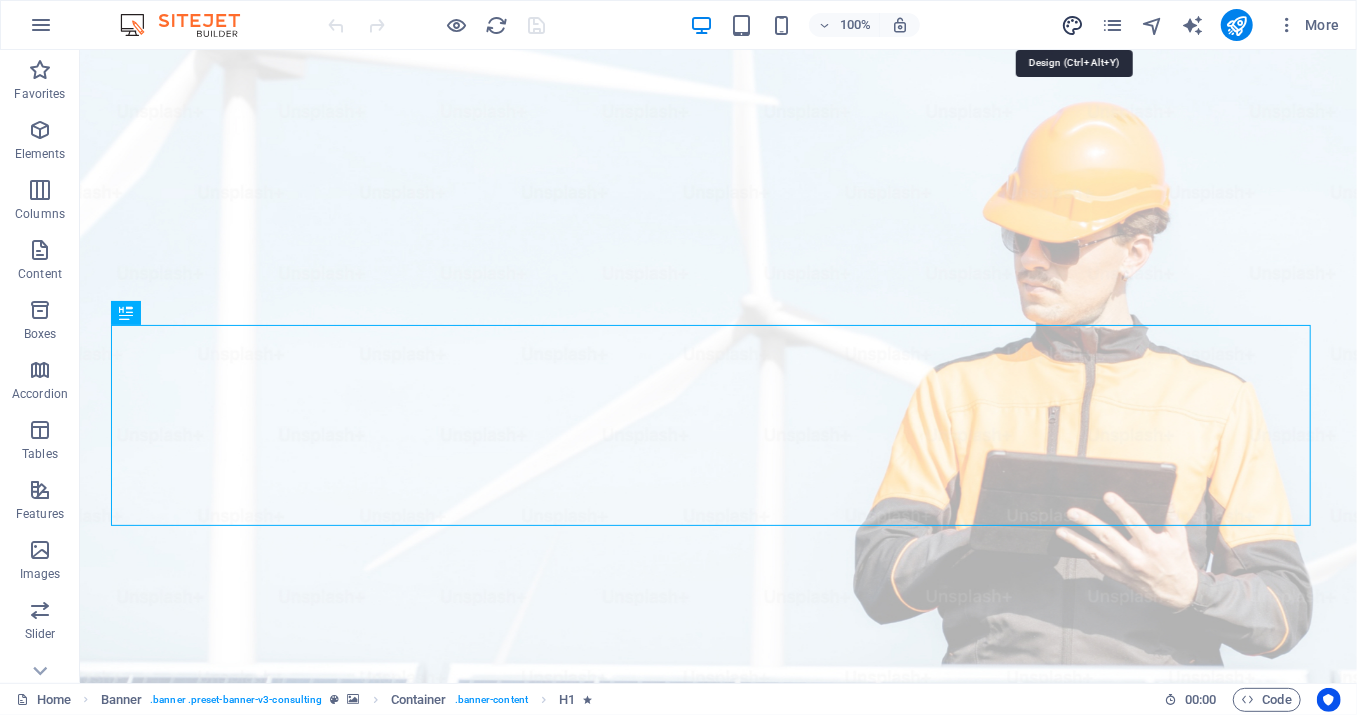 click at bounding box center [1072, 25] 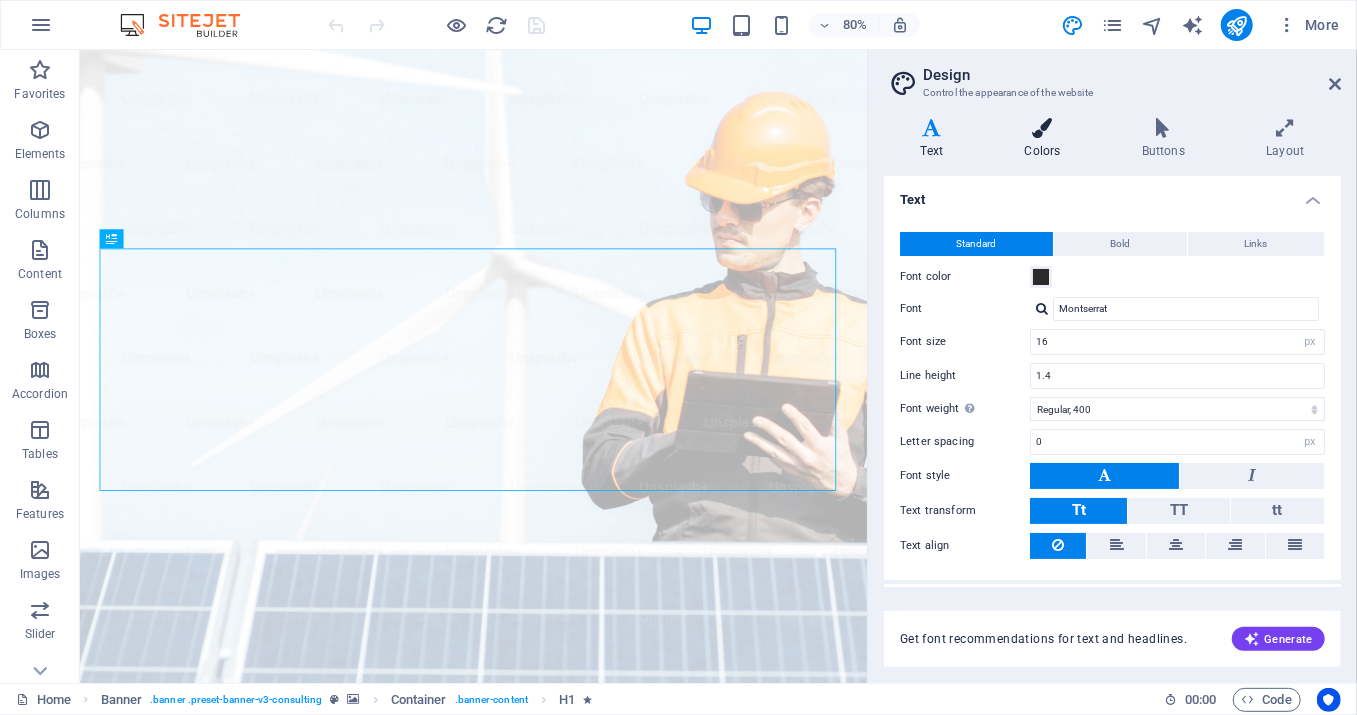 click at bounding box center (1042, 128) 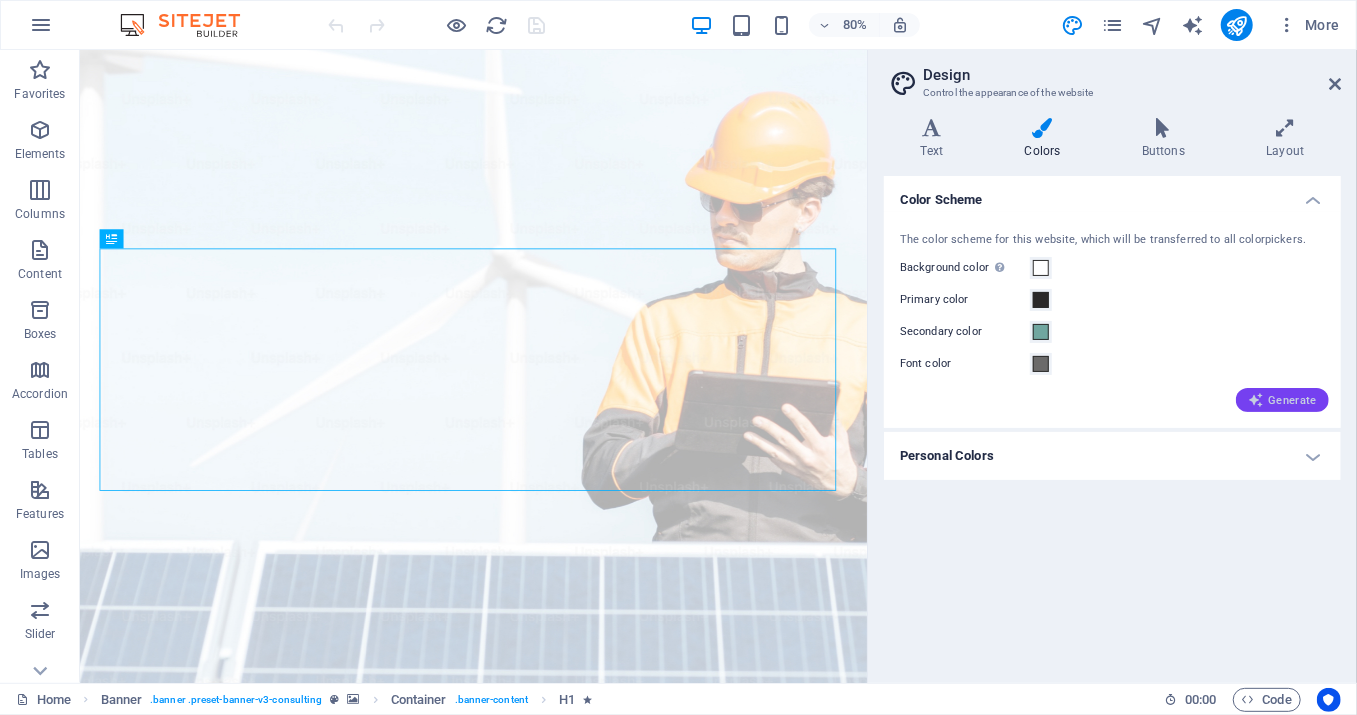 click on "Generate" at bounding box center (1282, 400) 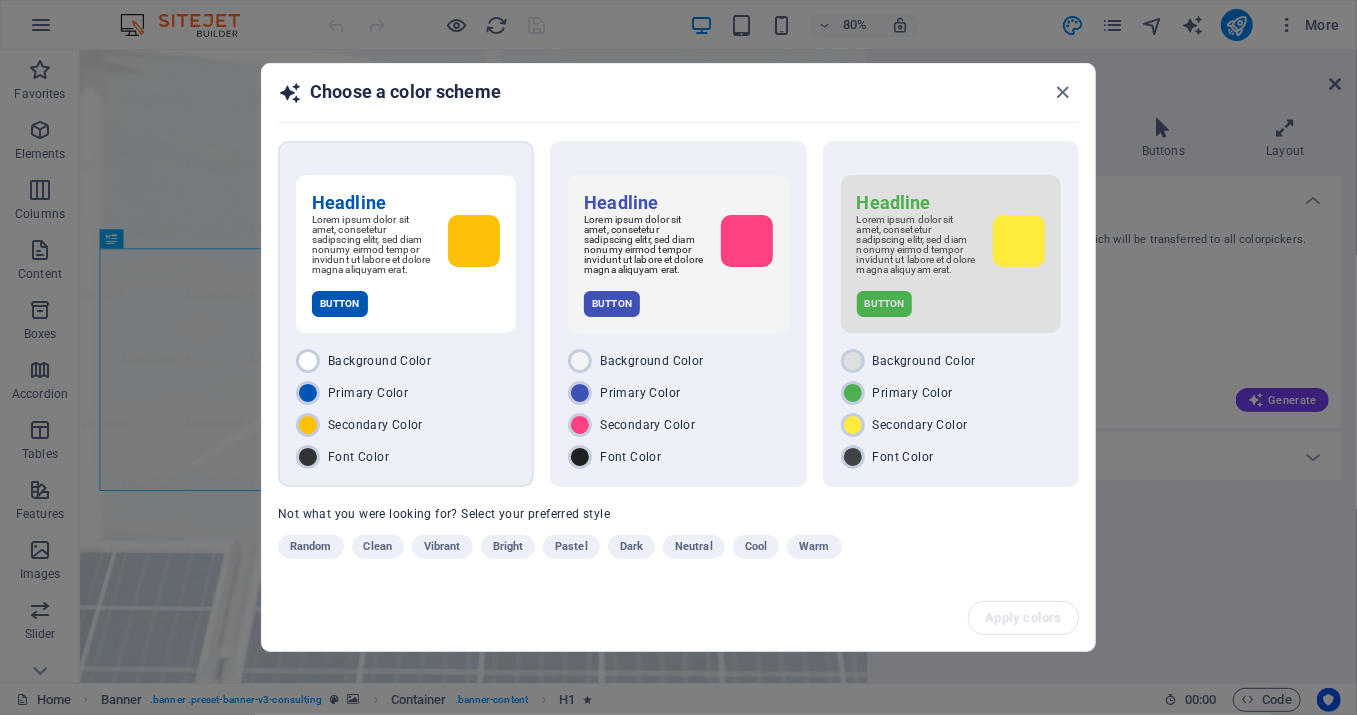 click on "Headline Lorem ipsum dolor sit amet, consetetur sadipscing elitr, sed diam nonumy eirmod tempor invidunt ut labore et dolore magna aliquyam erat. Button Background Color Primary Color Secondary Color Font Color" at bounding box center (406, 314) 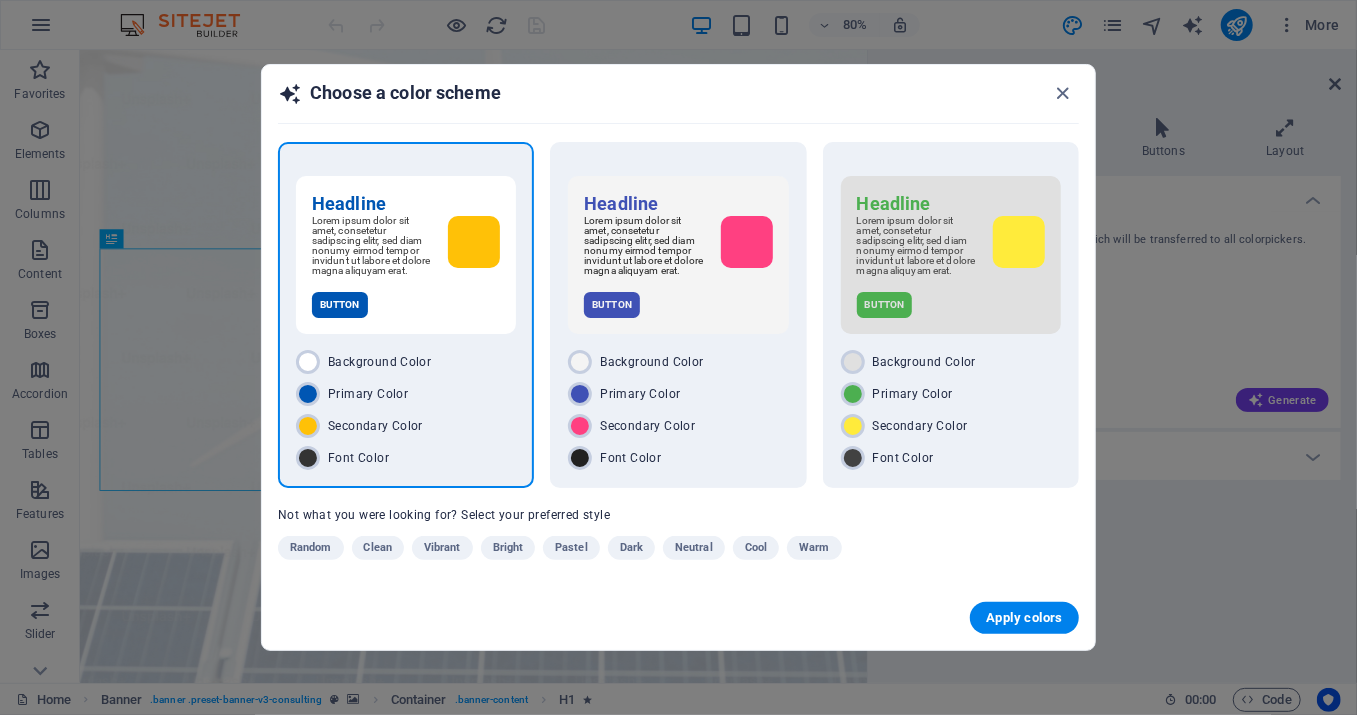 click on "Background Color" at bounding box center [379, 362] 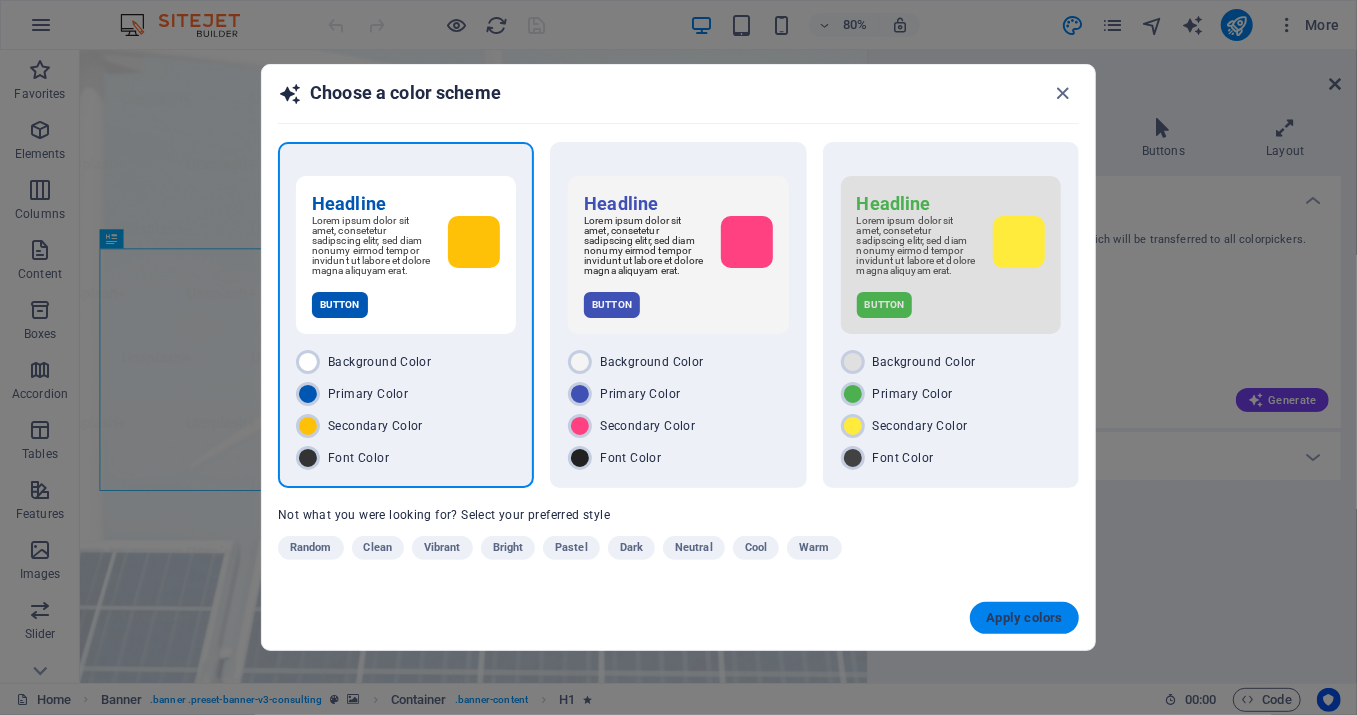 click on "Apply colors" at bounding box center (1024, 618) 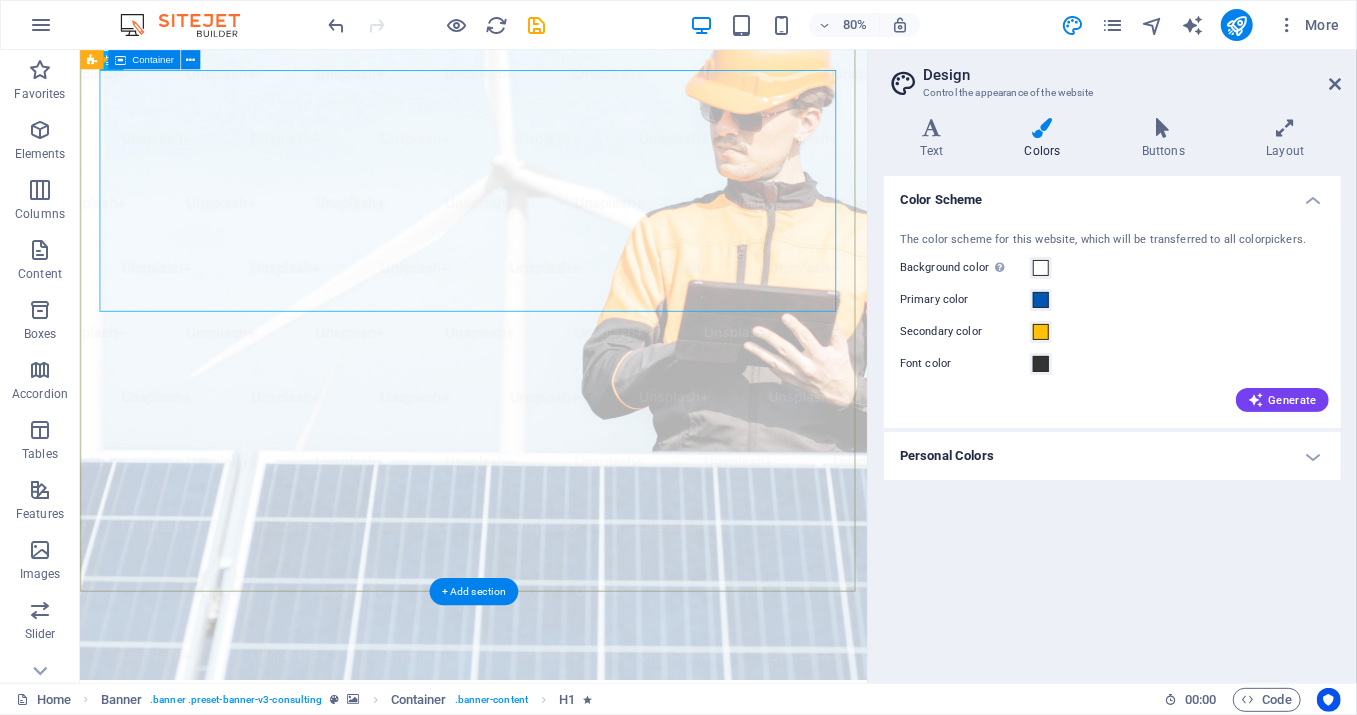 scroll, scrollTop: 0, scrollLeft: 0, axis: both 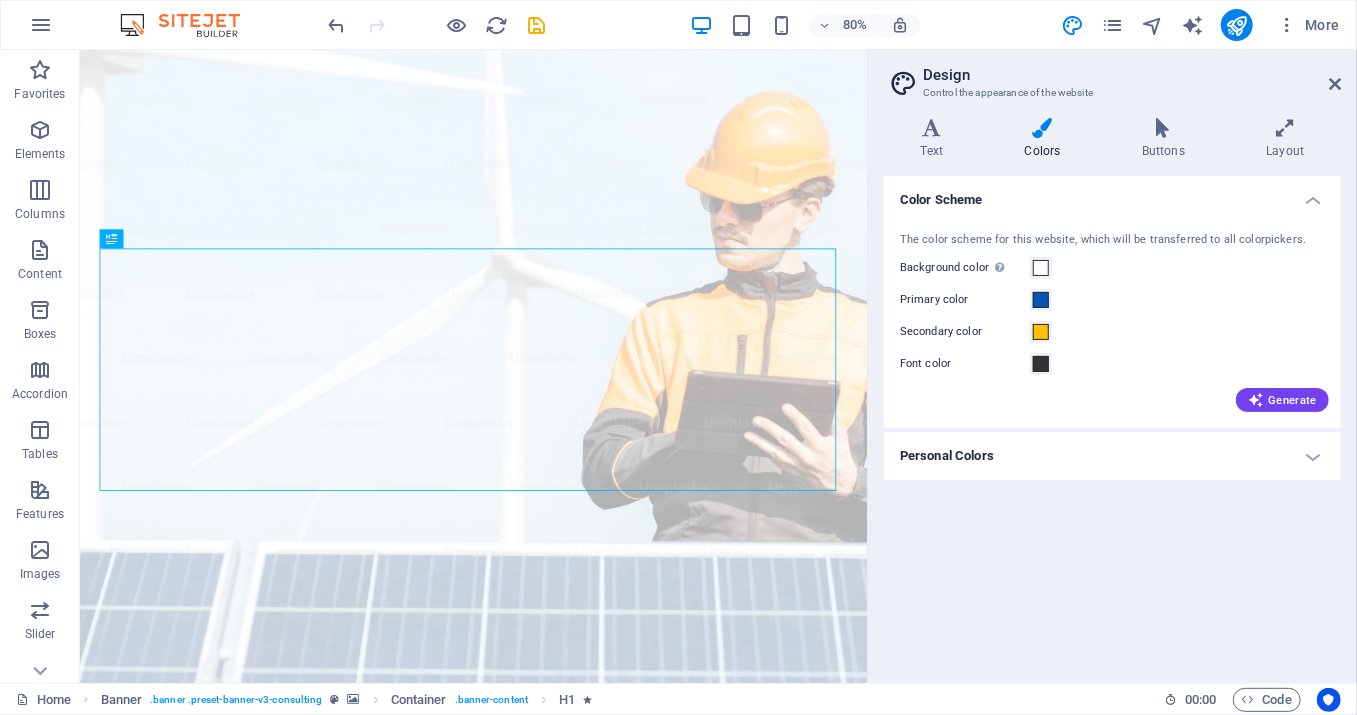 click on "Personal Colors" at bounding box center [1112, 456] 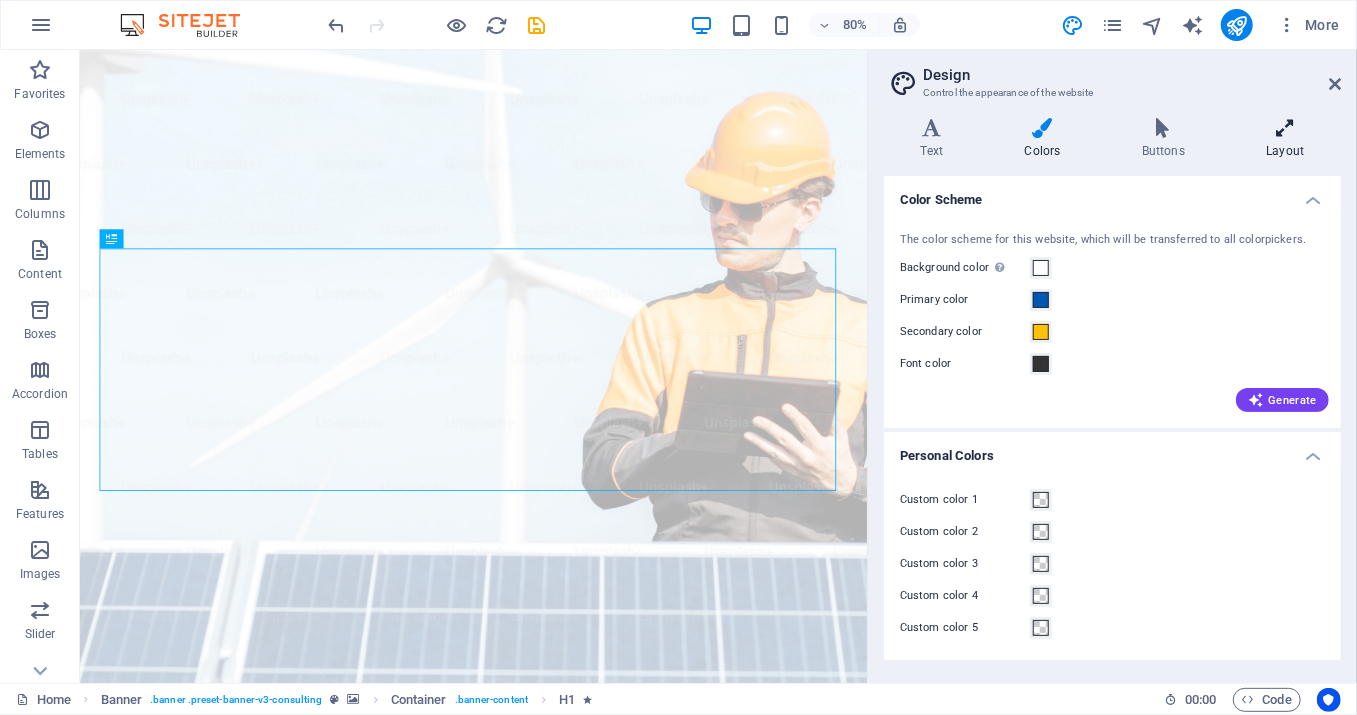 click on "Layout" at bounding box center (1285, 139) 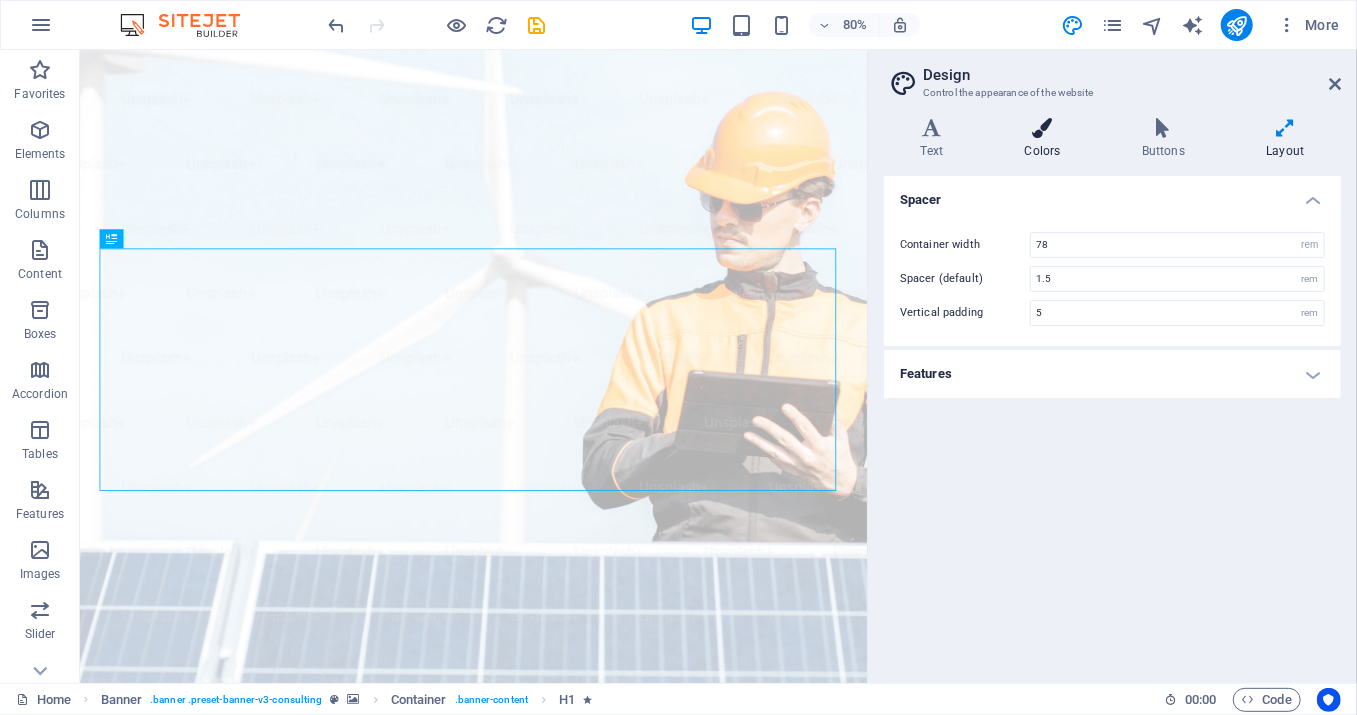 click on "Colors" at bounding box center [1046, 139] 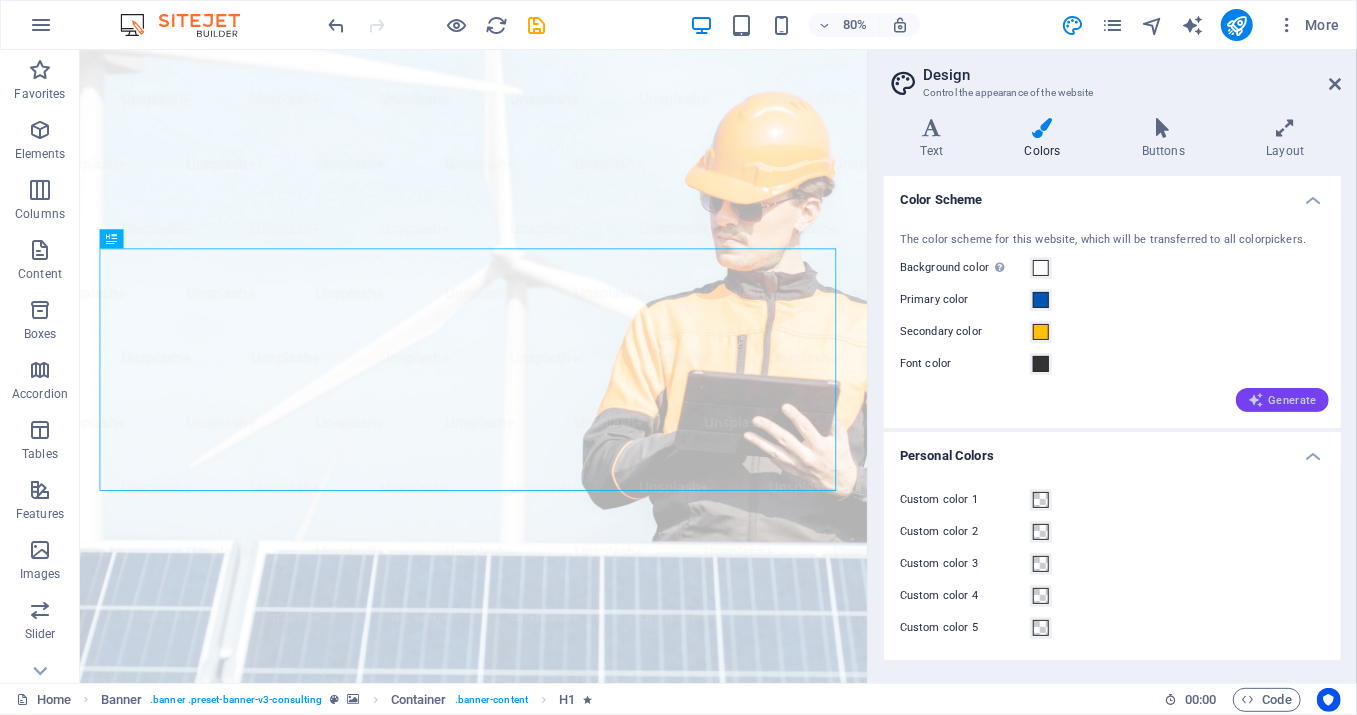 click on "Generate" at bounding box center (1282, 400) 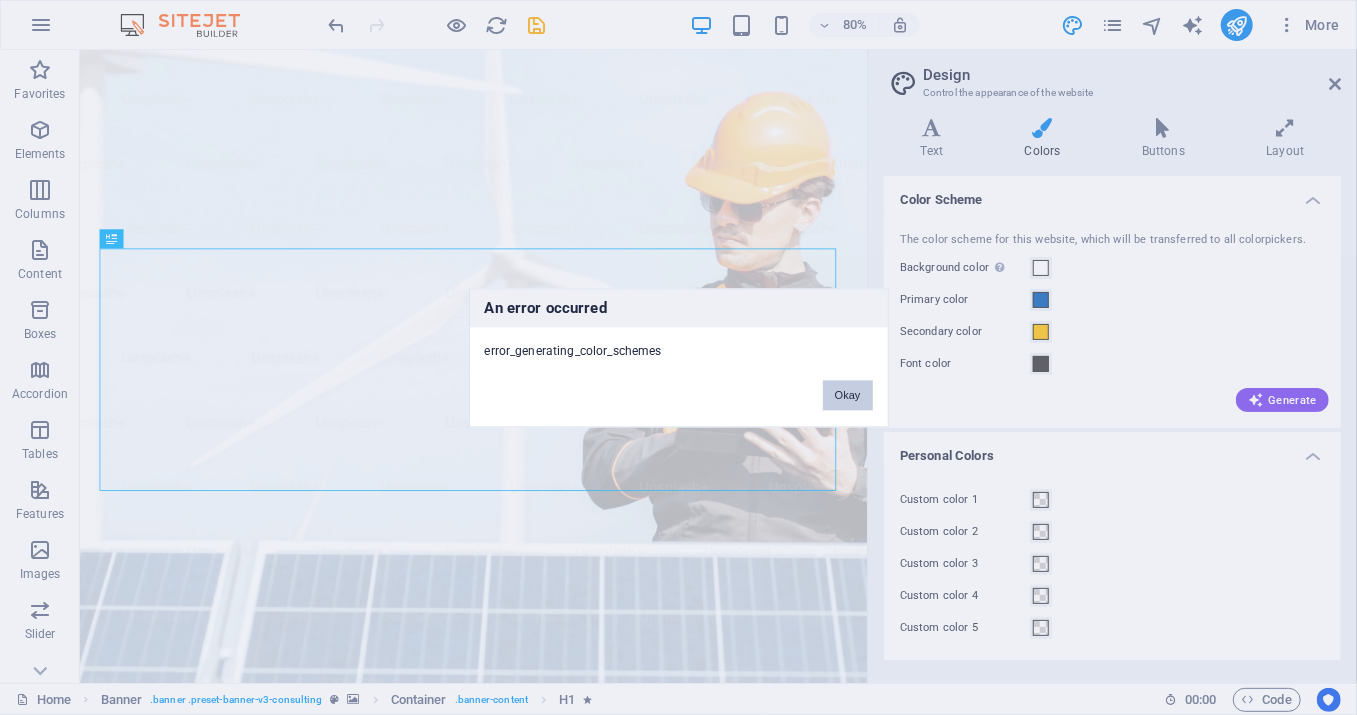 click on "Okay" at bounding box center (848, 395) 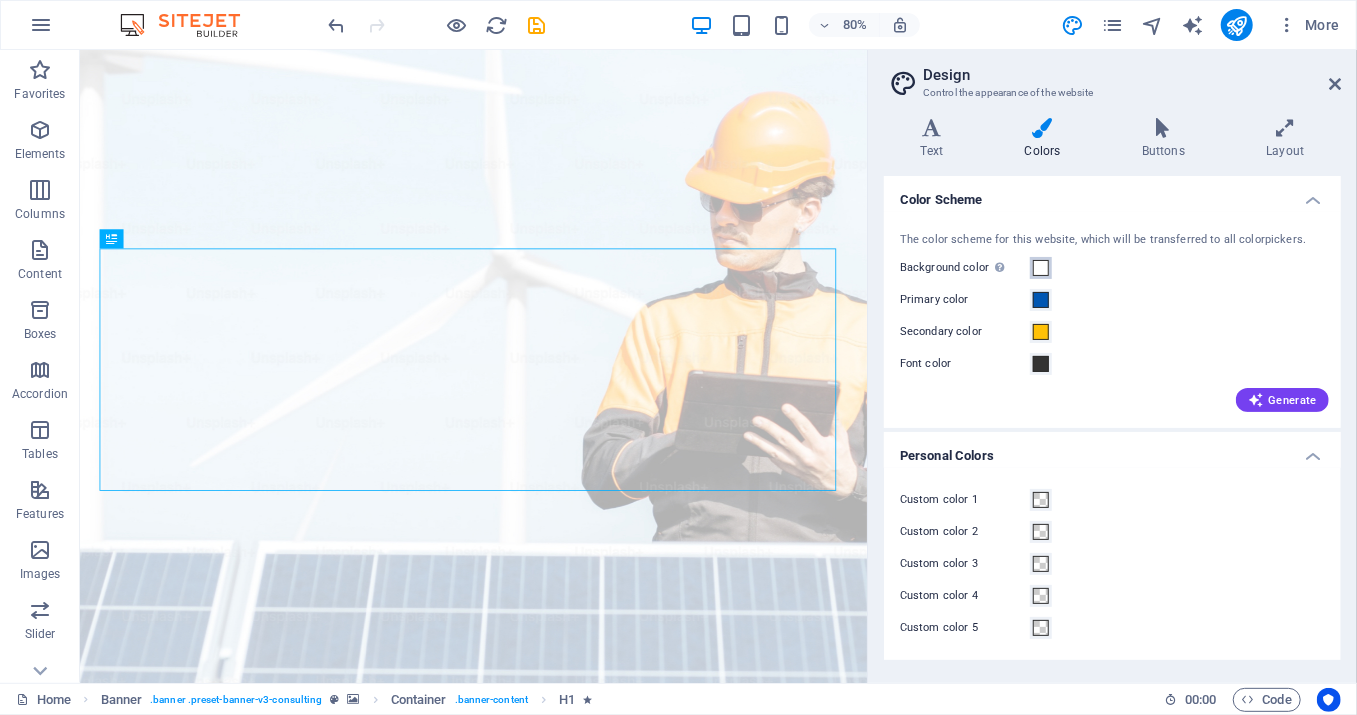 click at bounding box center (1041, 268) 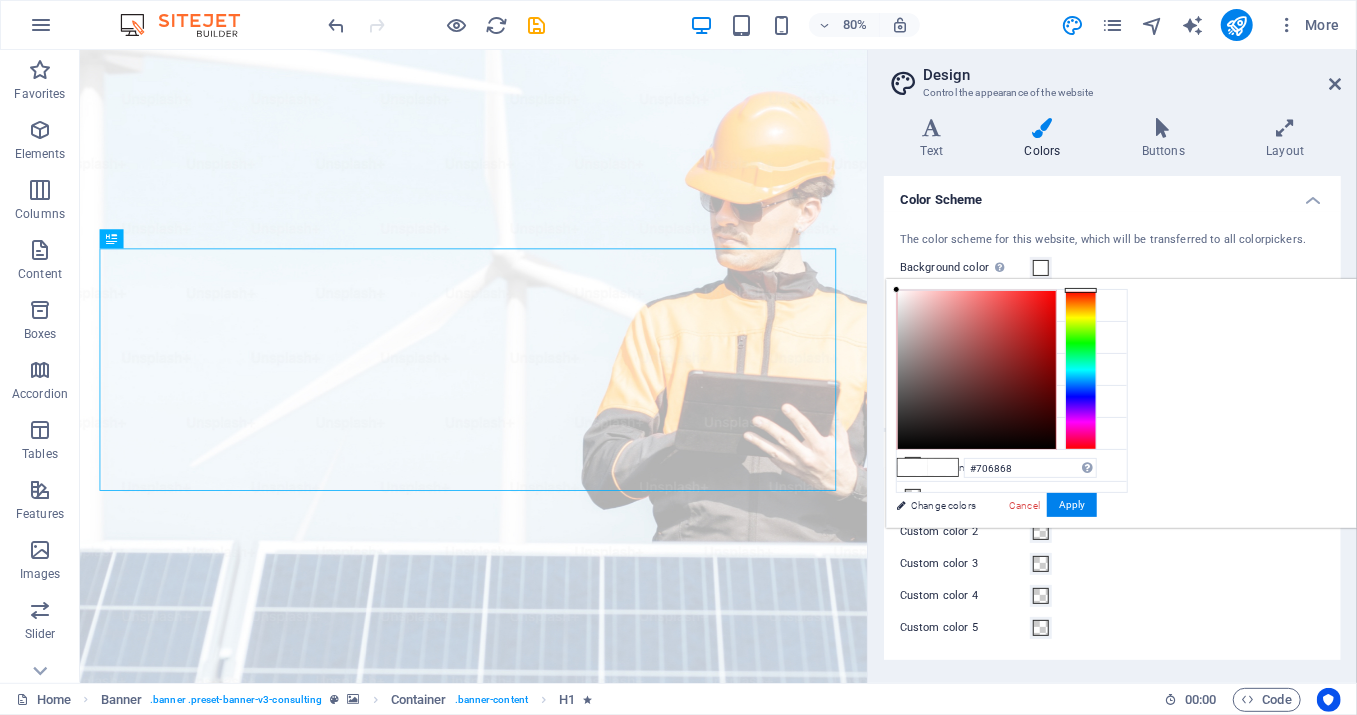 type on "#6e6666" 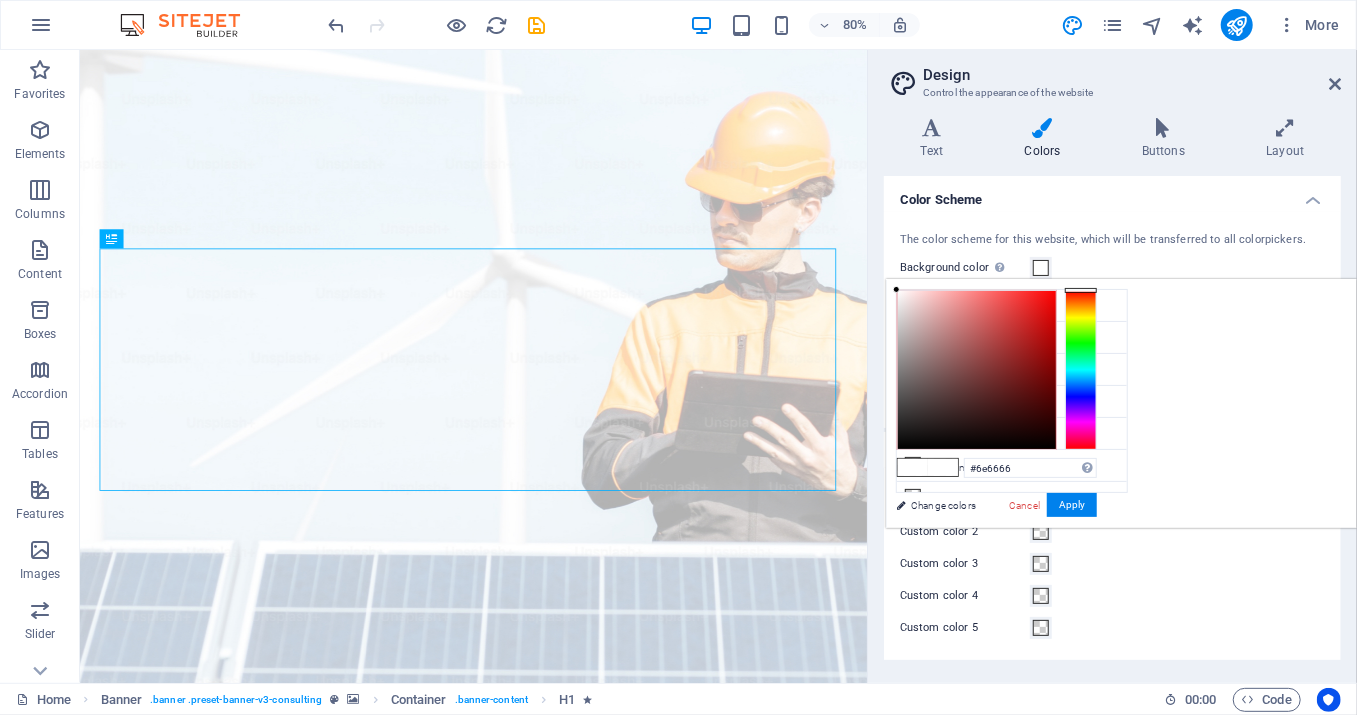 click at bounding box center (977, 370) 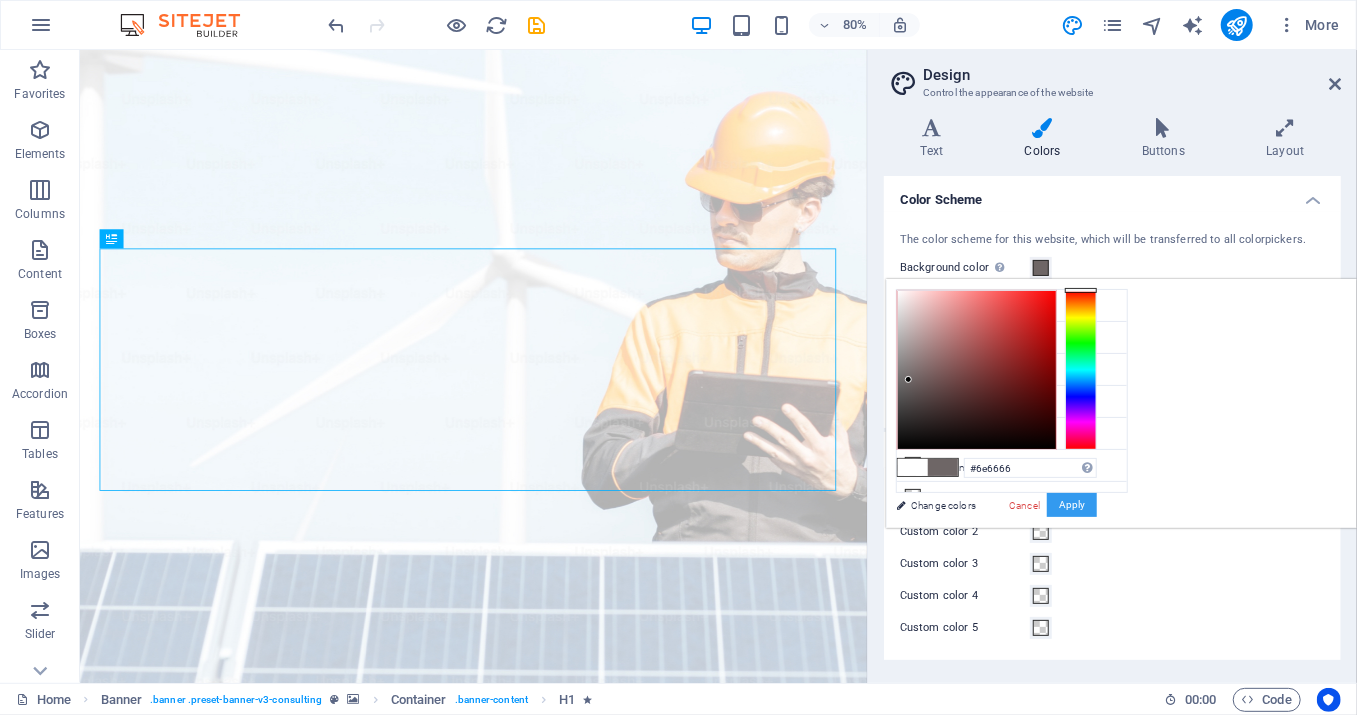 click on "Apply" at bounding box center [1072, 505] 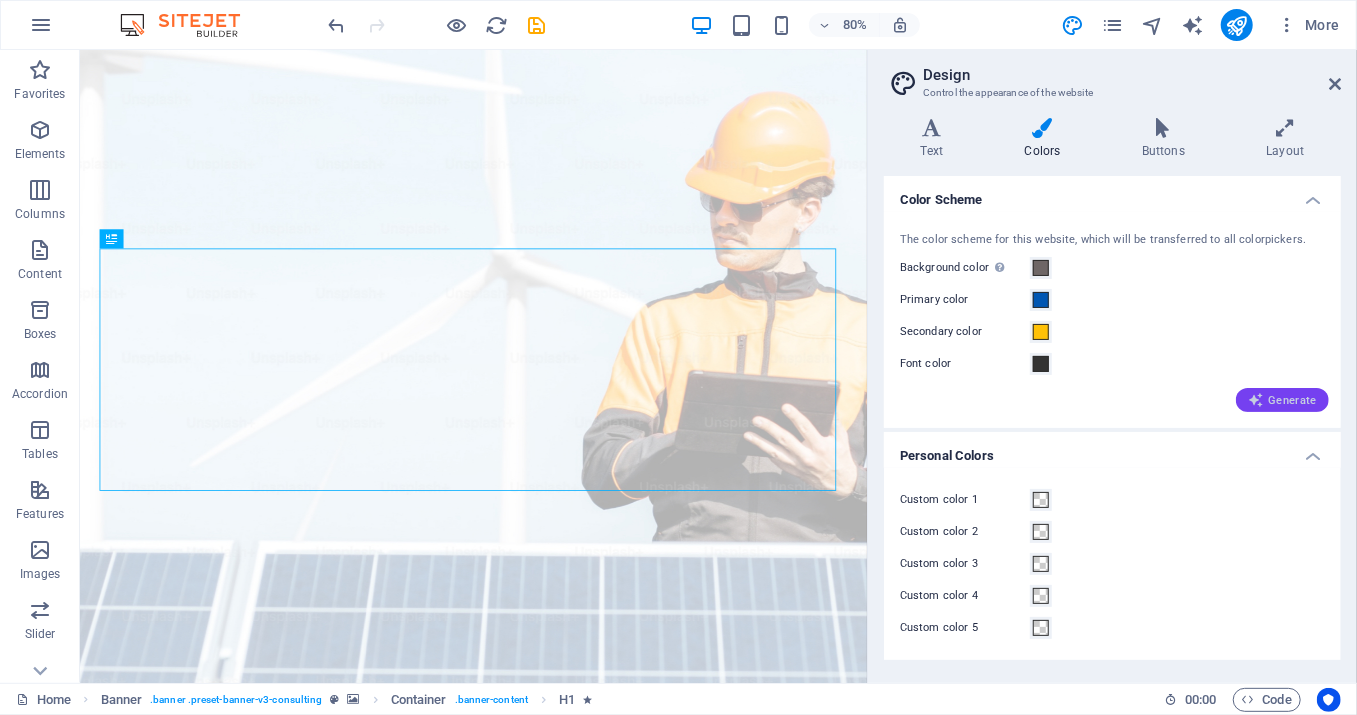 click at bounding box center (1256, 400) 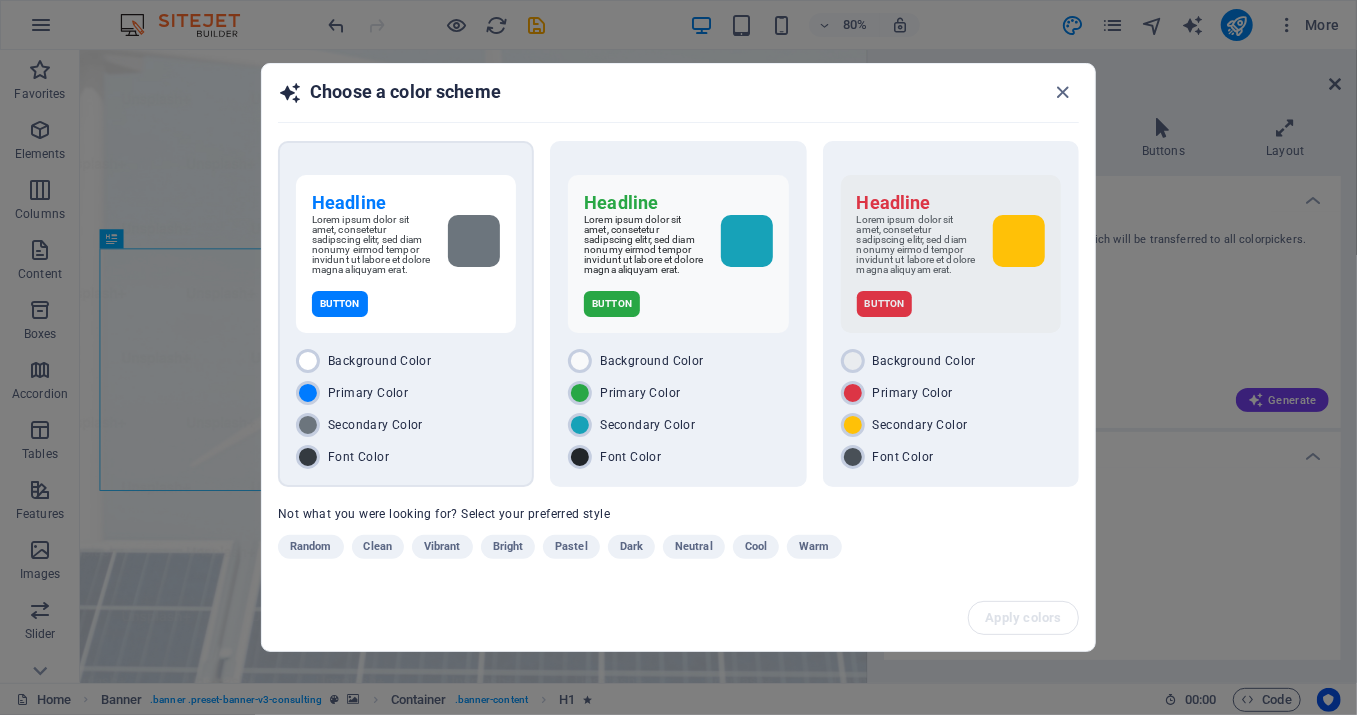 click on "Primary Color" at bounding box center [406, 393] 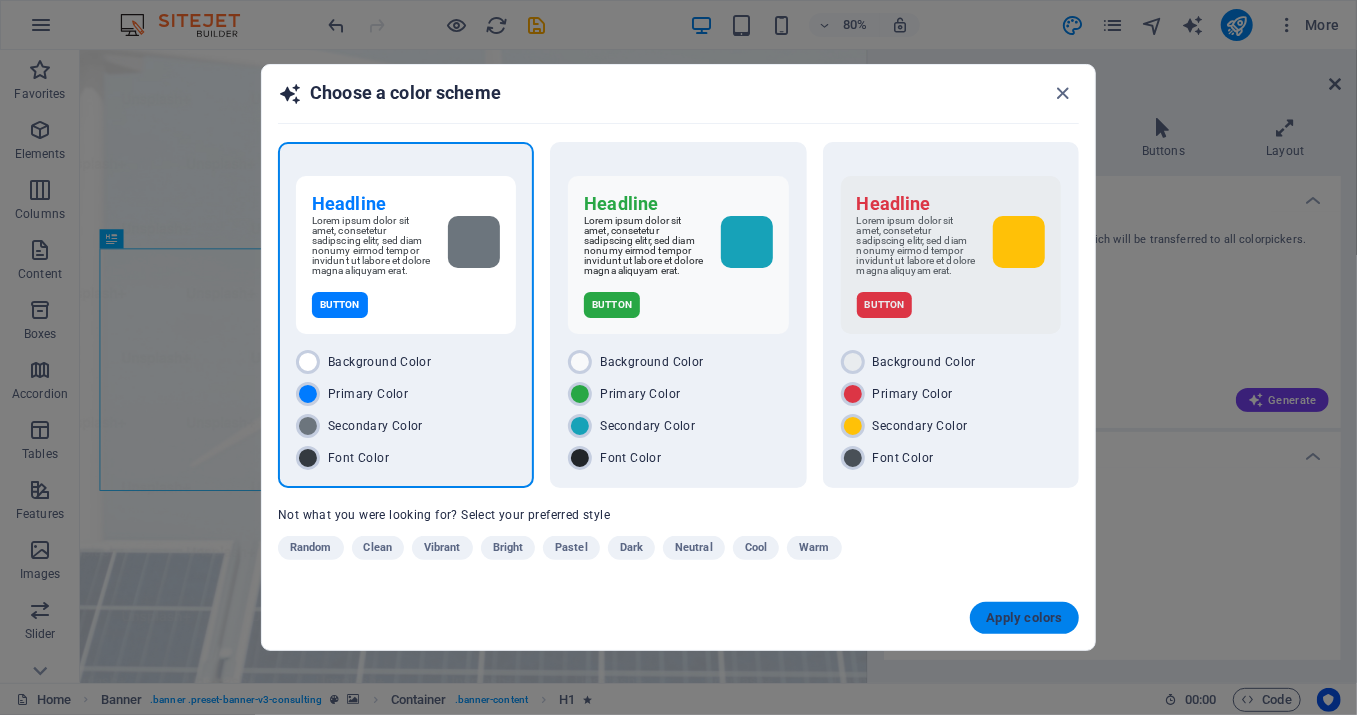 click on "Apply colors" at bounding box center (1024, 618) 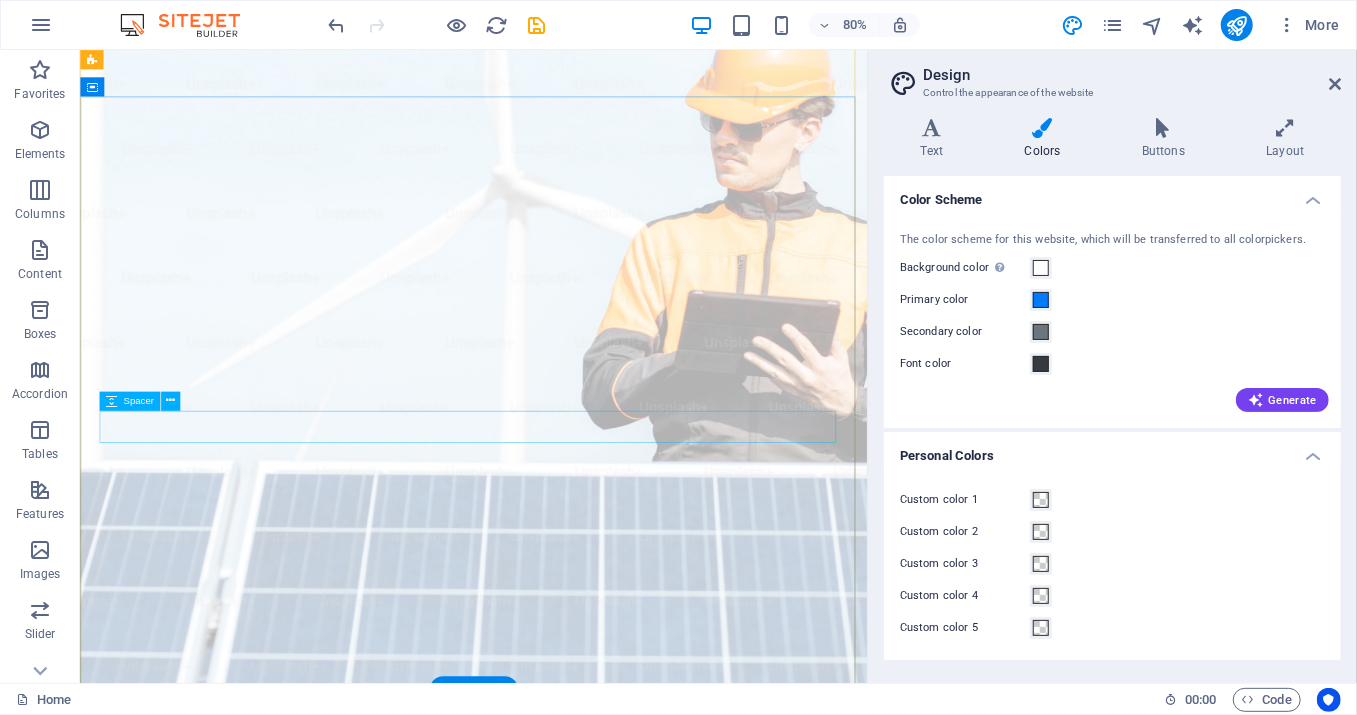 scroll, scrollTop: 0, scrollLeft: 0, axis: both 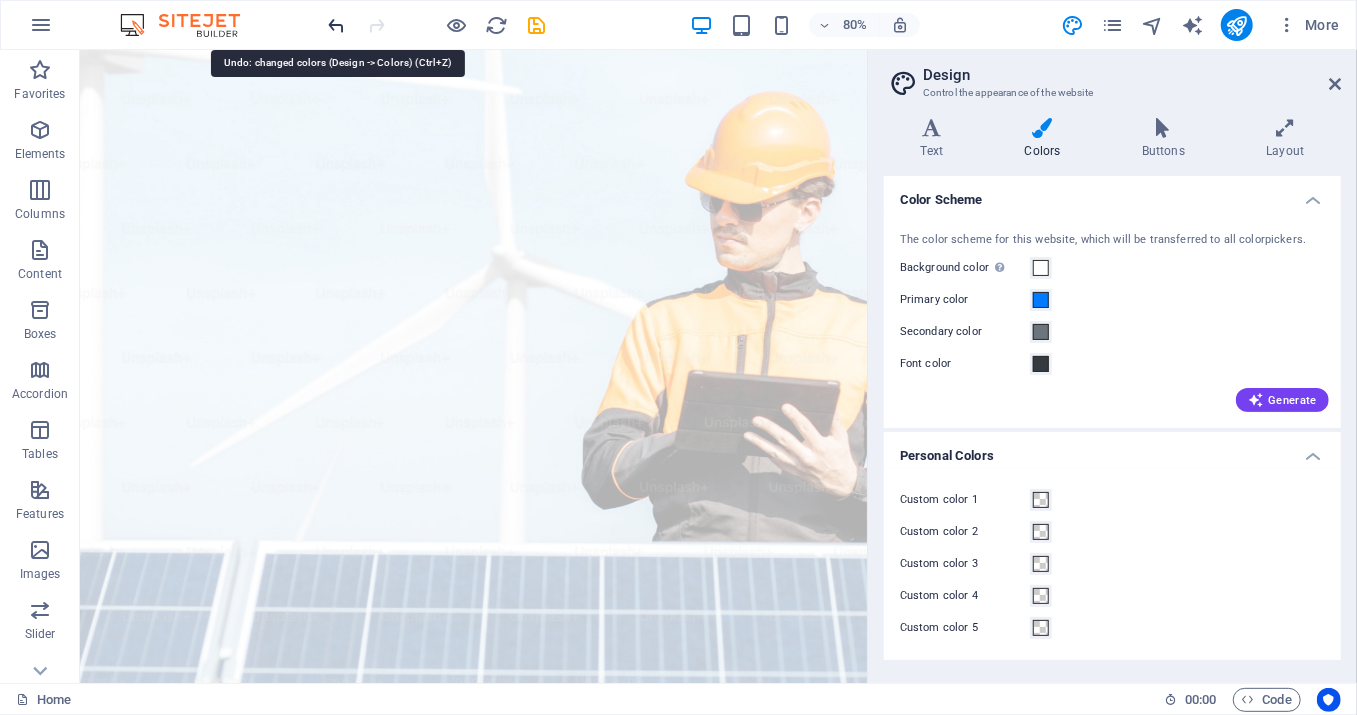 click at bounding box center [337, 25] 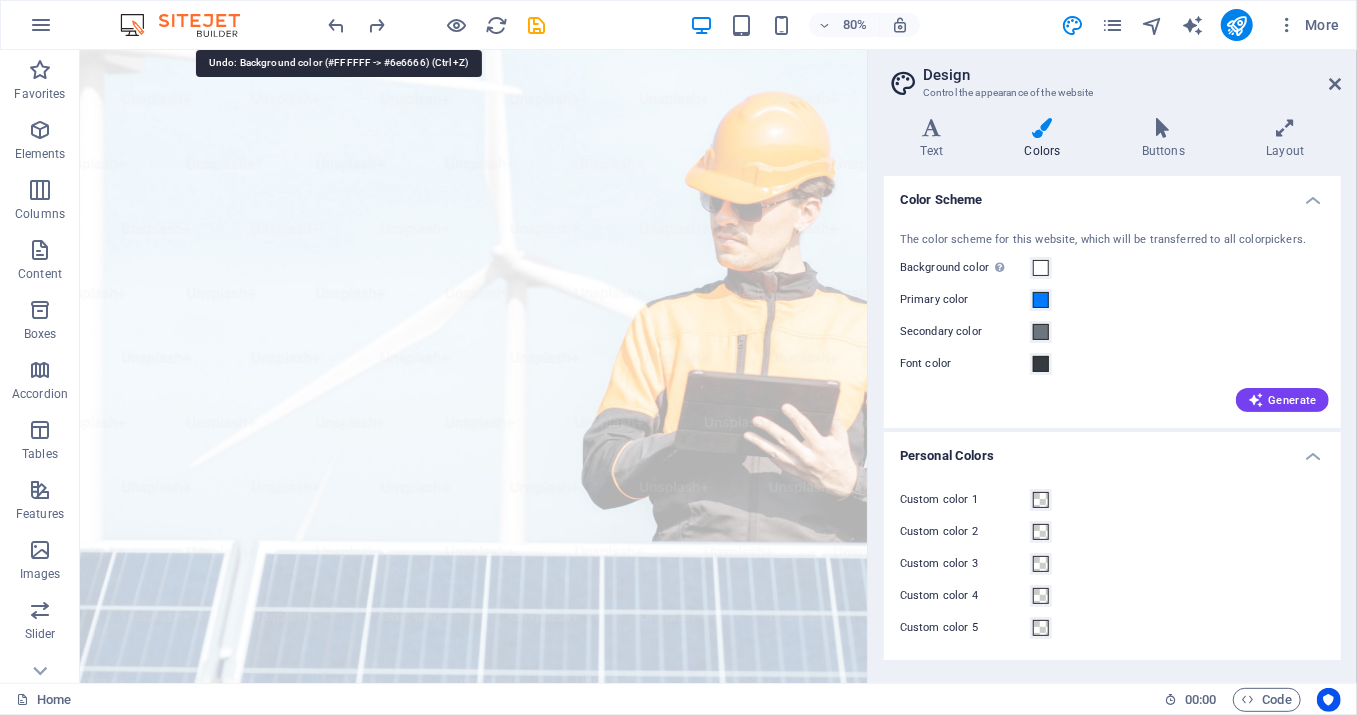 click at bounding box center (337, 25) 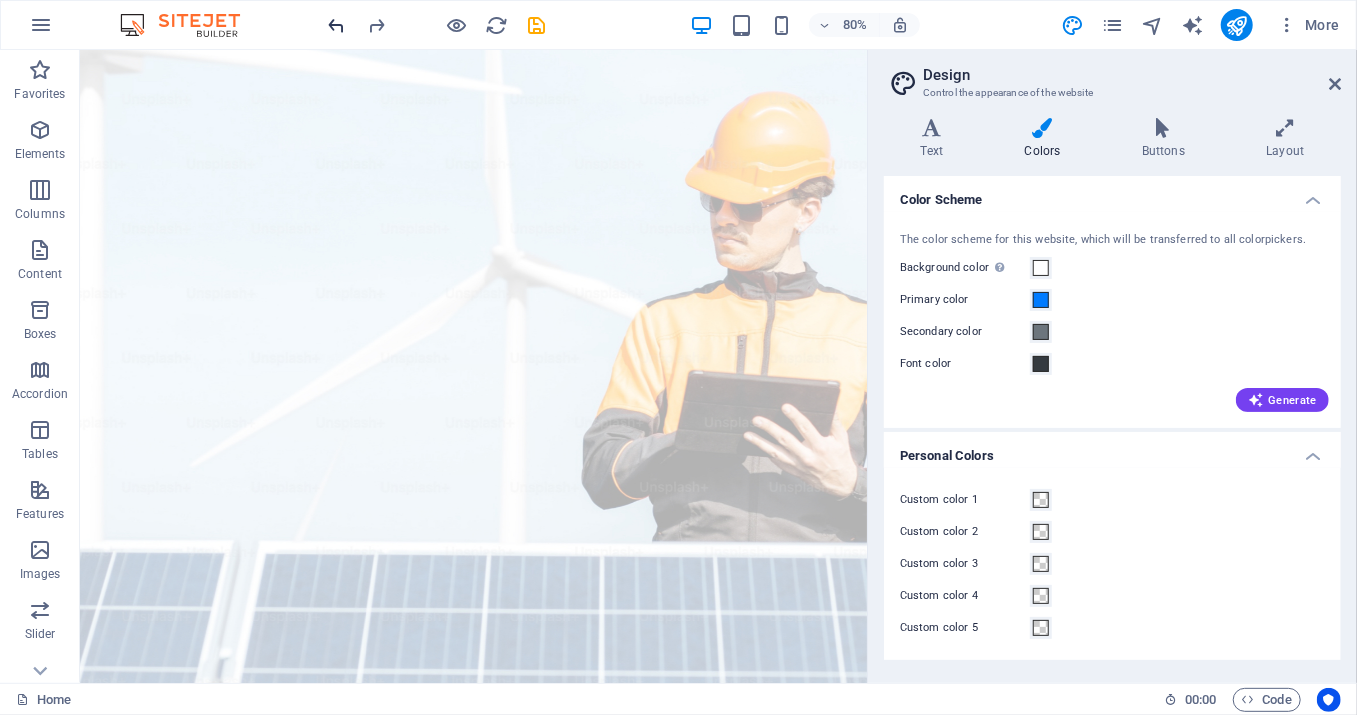 click at bounding box center (437, 25) 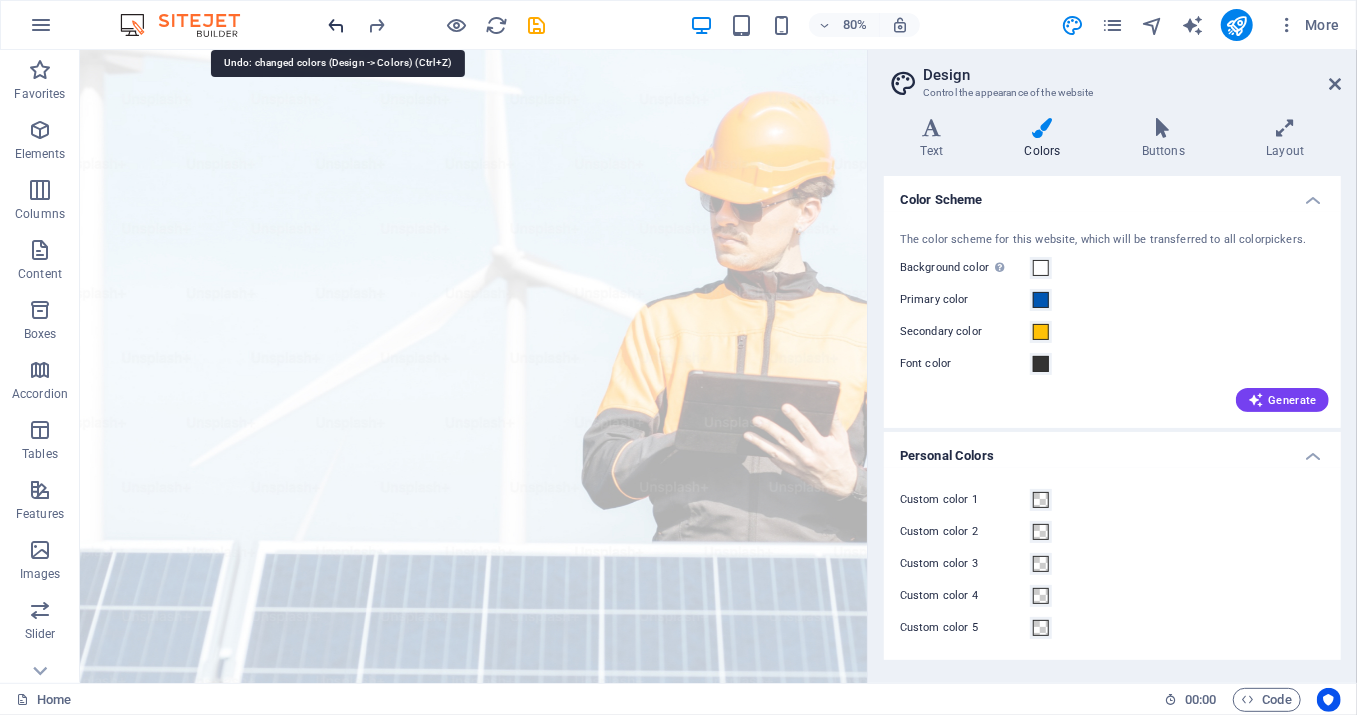 click at bounding box center [337, 25] 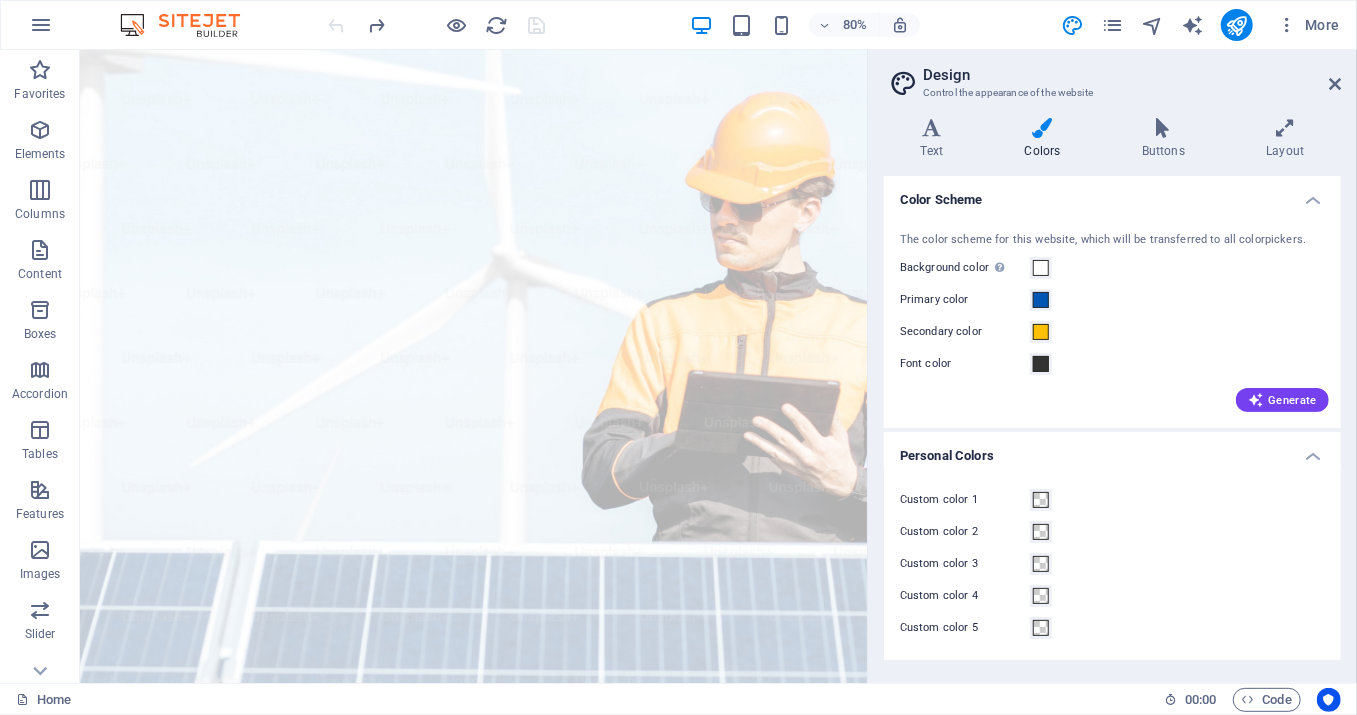 click at bounding box center (437, 25) 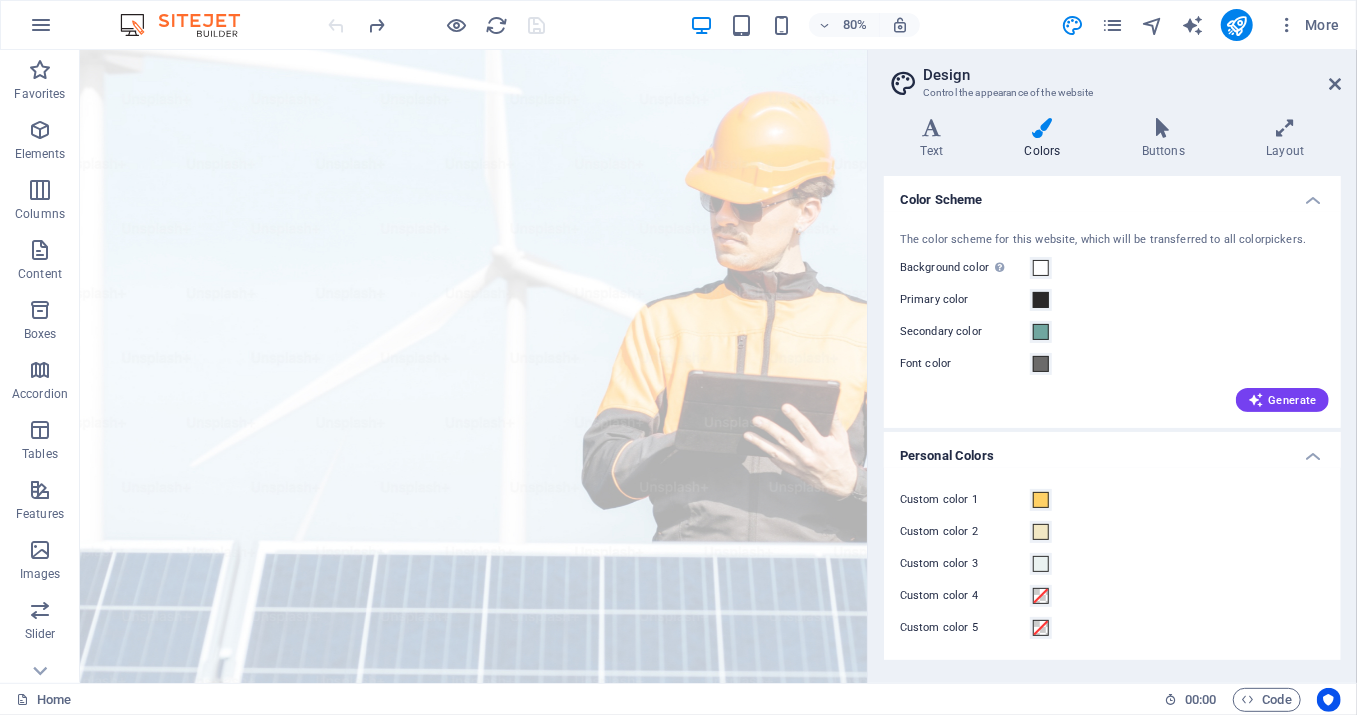 click at bounding box center [437, 25] 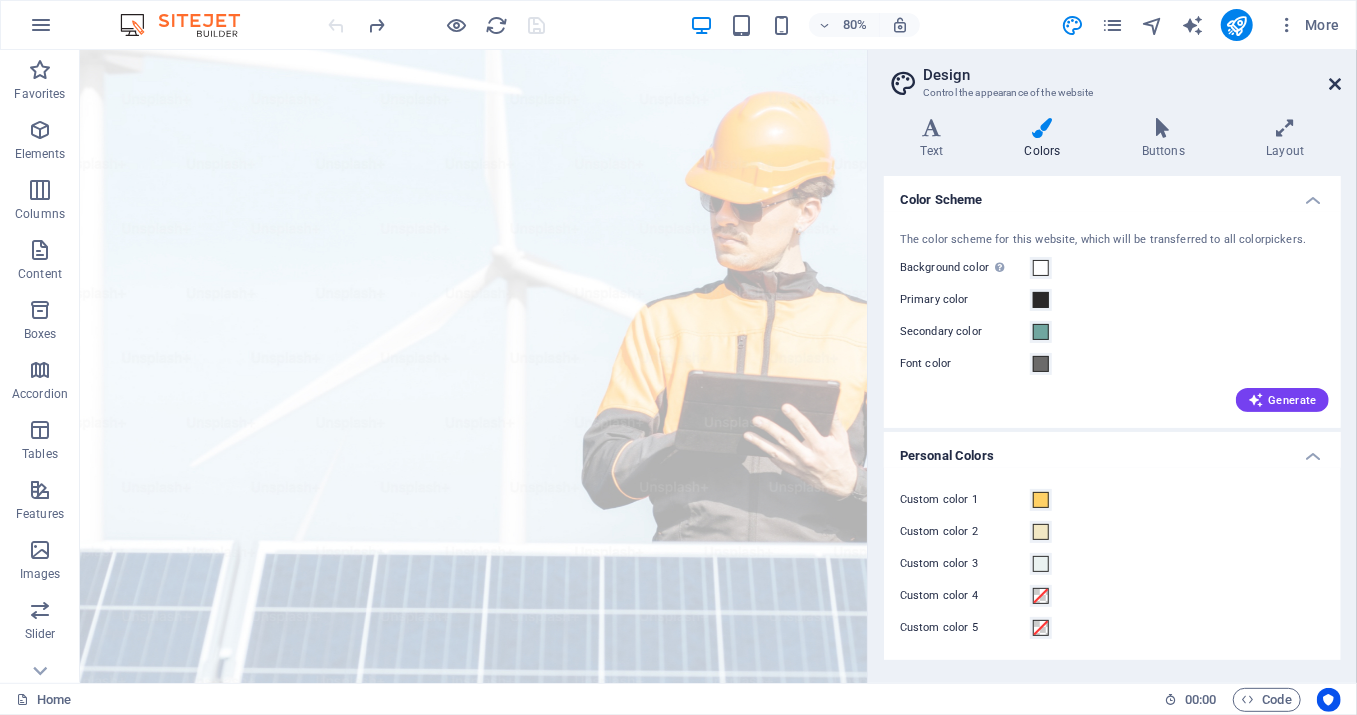 click at bounding box center (1335, 84) 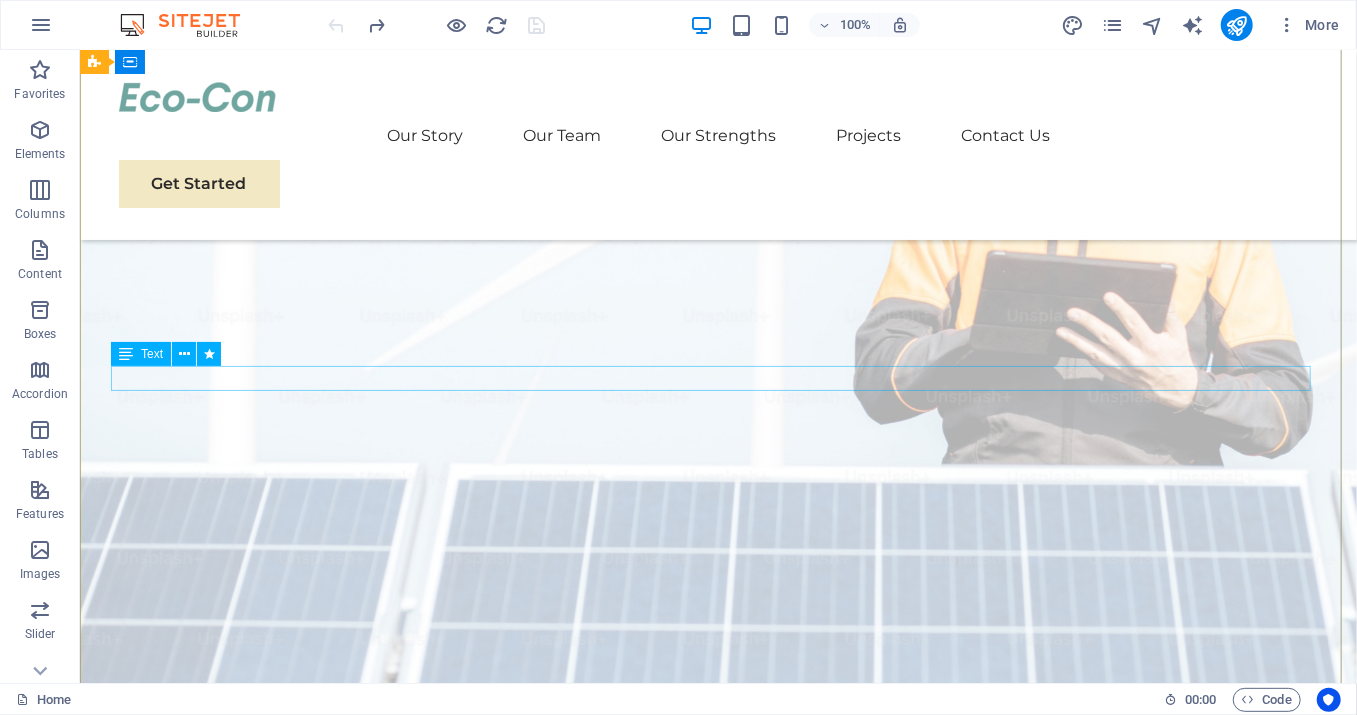 scroll, scrollTop: 0, scrollLeft: 0, axis: both 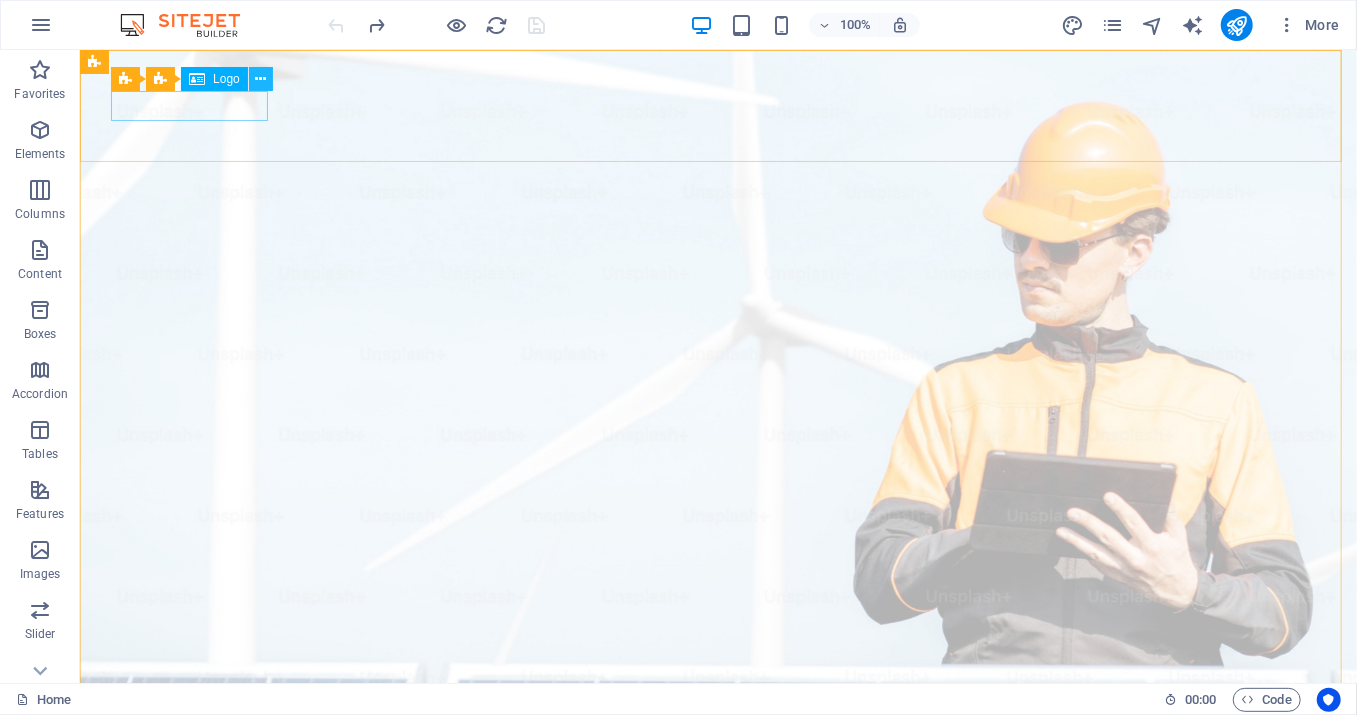 click at bounding box center (260, 79) 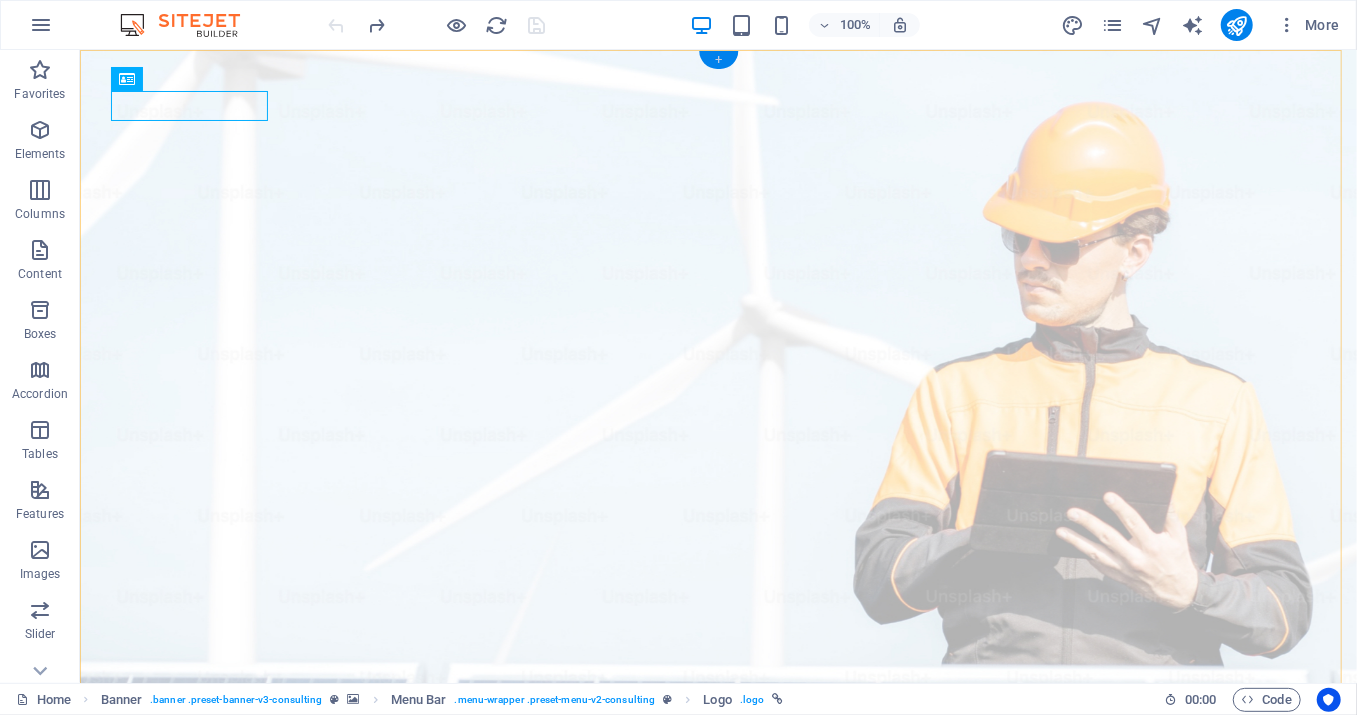 click on "+" at bounding box center (718, 60) 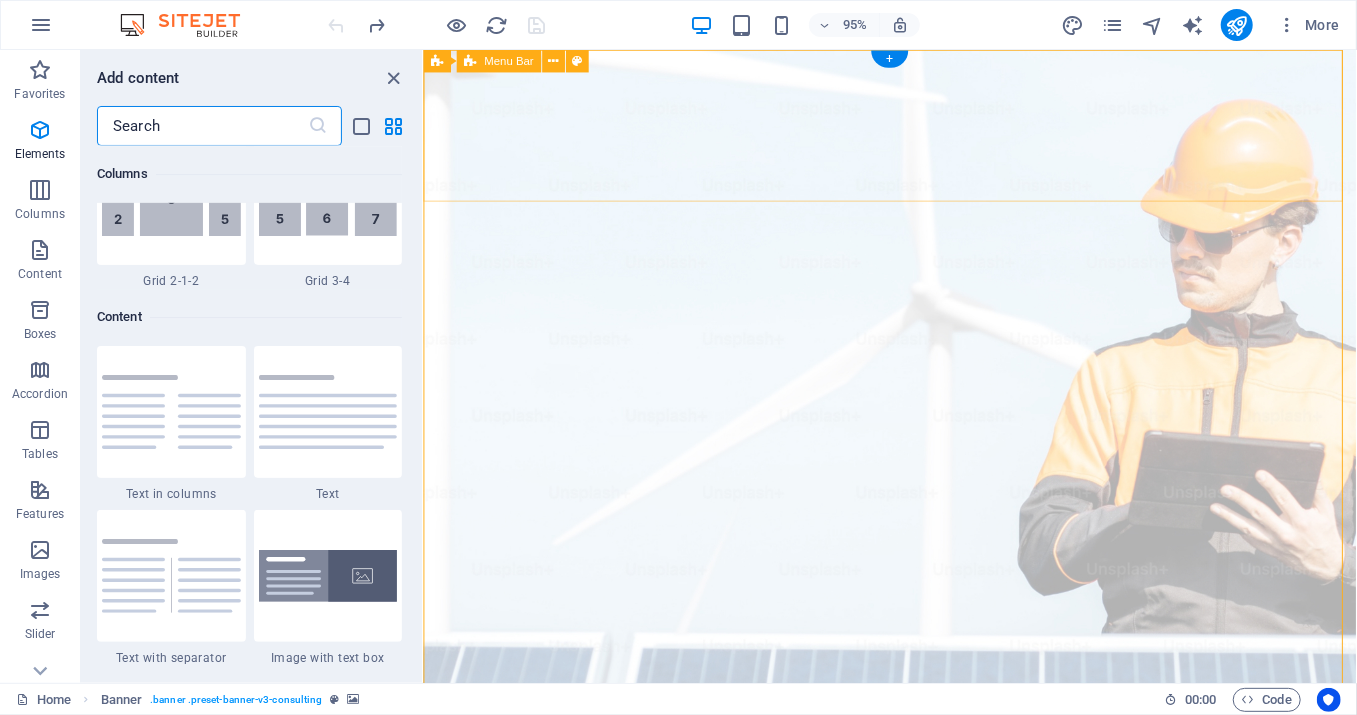 scroll, scrollTop: 3499, scrollLeft: 0, axis: vertical 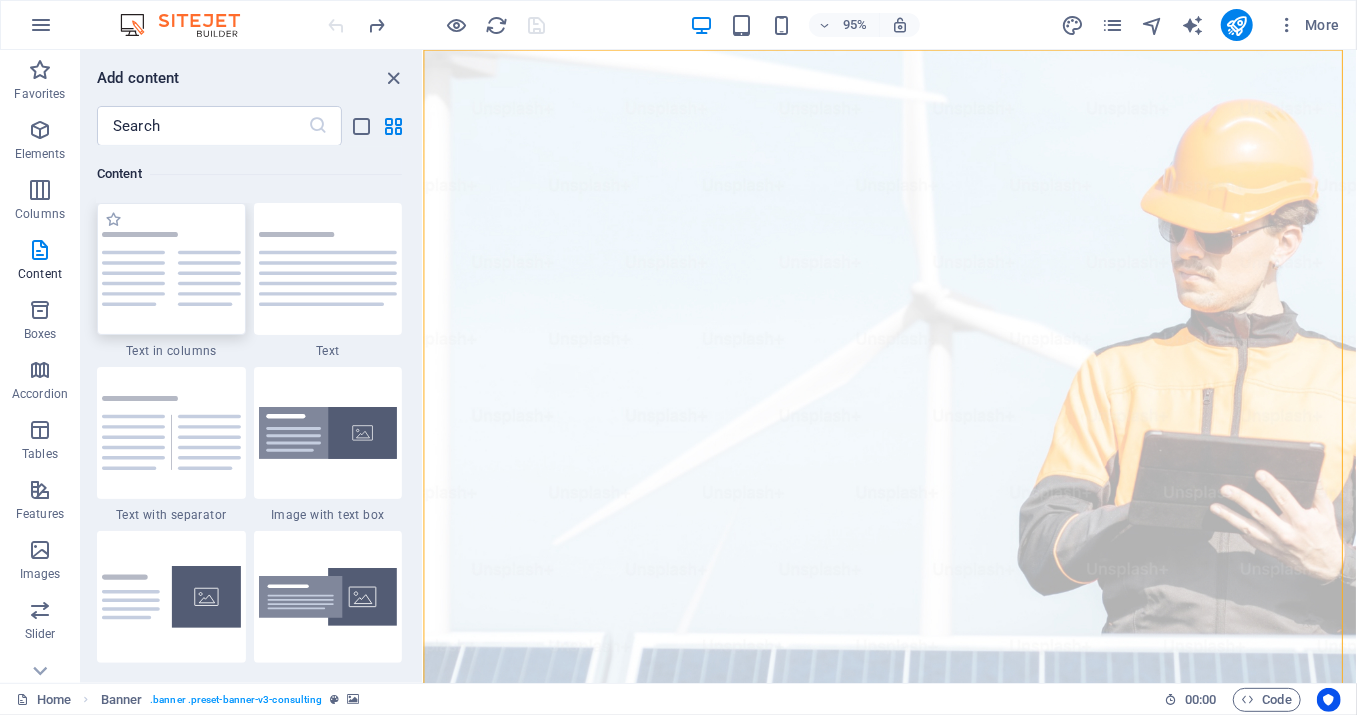 click at bounding box center [171, 269] 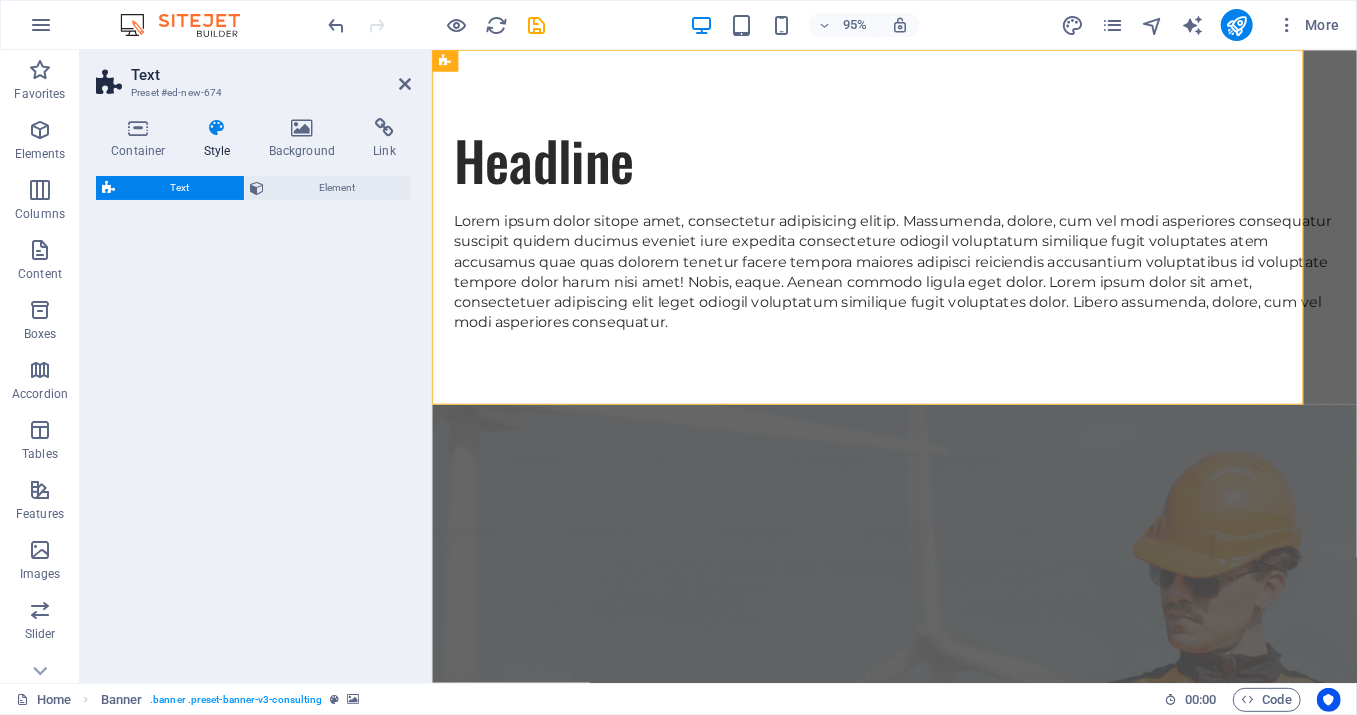 select on "rem" 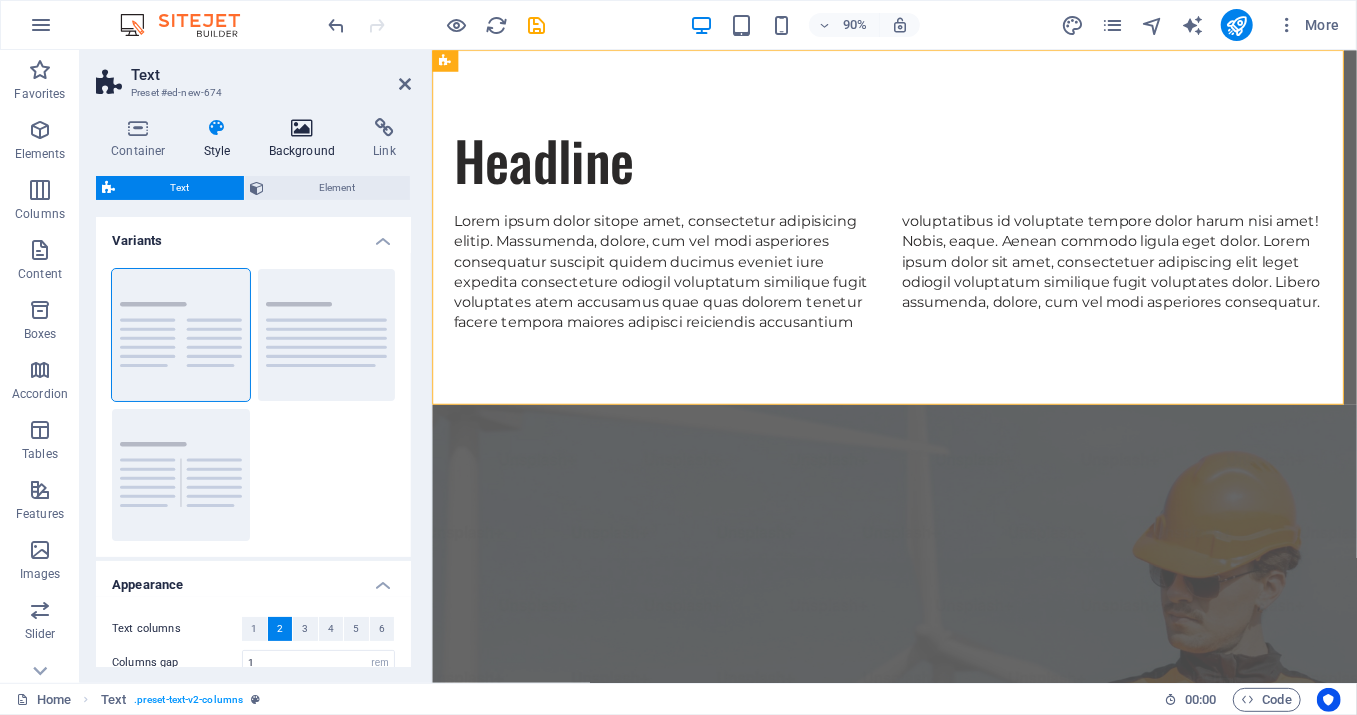 click at bounding box center (302, 128) 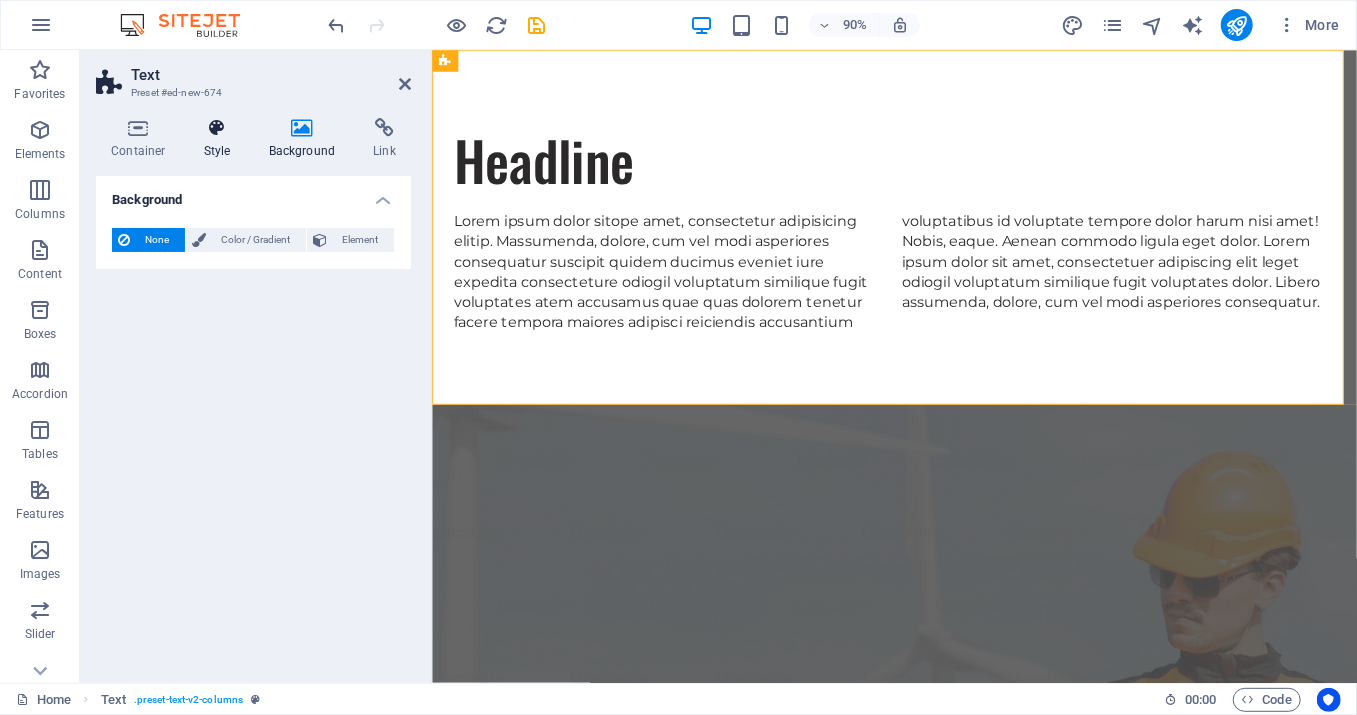 click at bounding box center (217, 128) 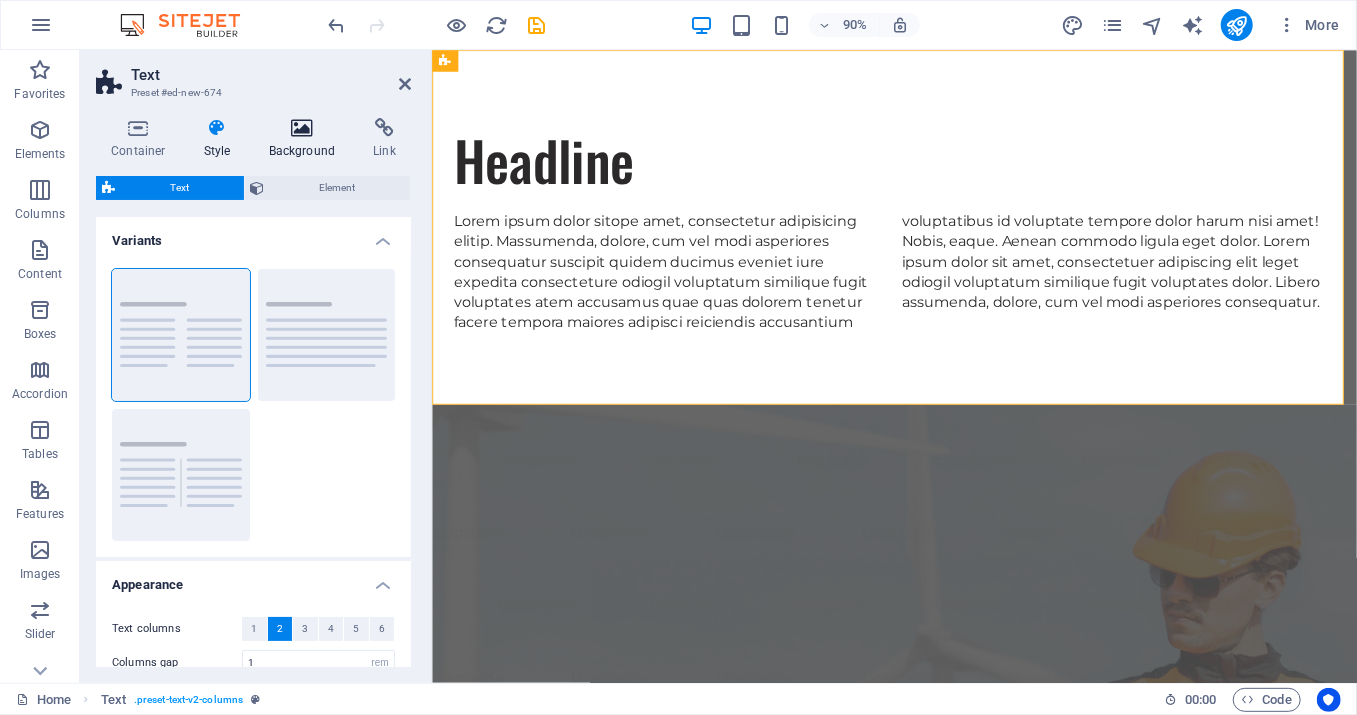 click on "Background" at bounding box center (306, 139) 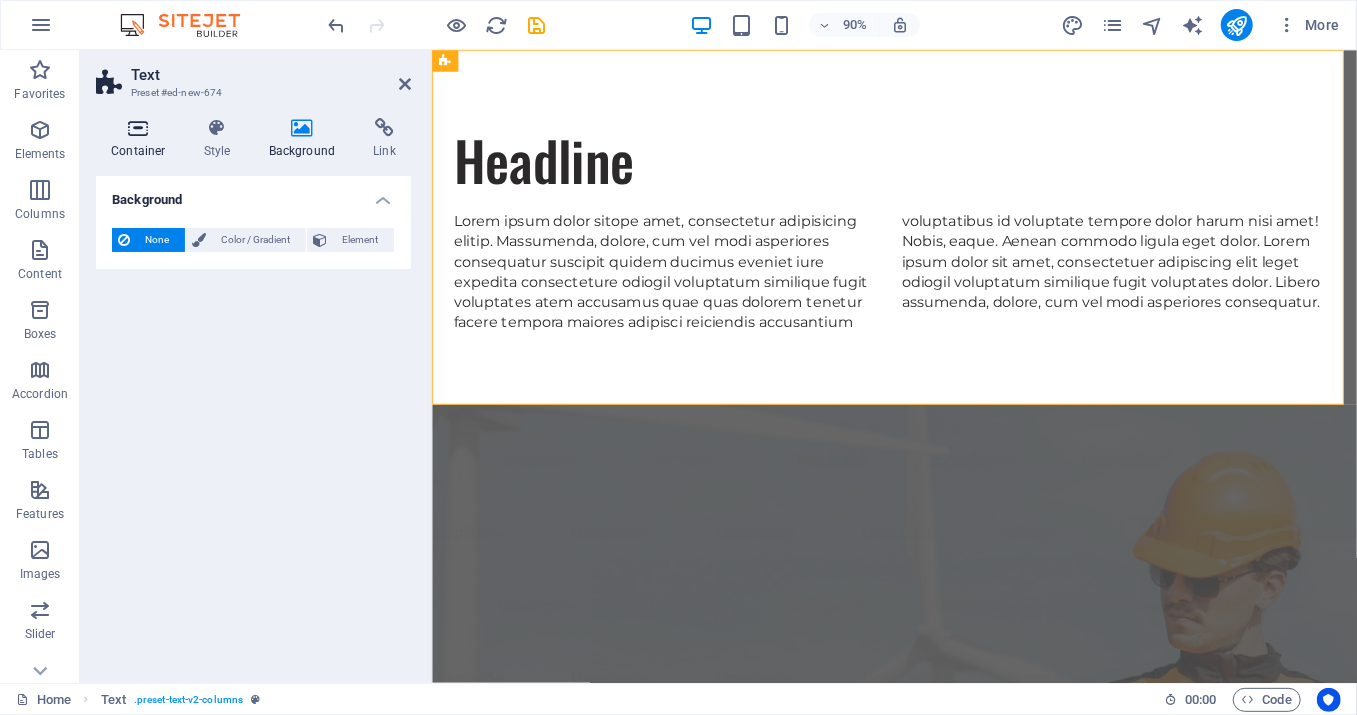click at bounding box center [138, 128] 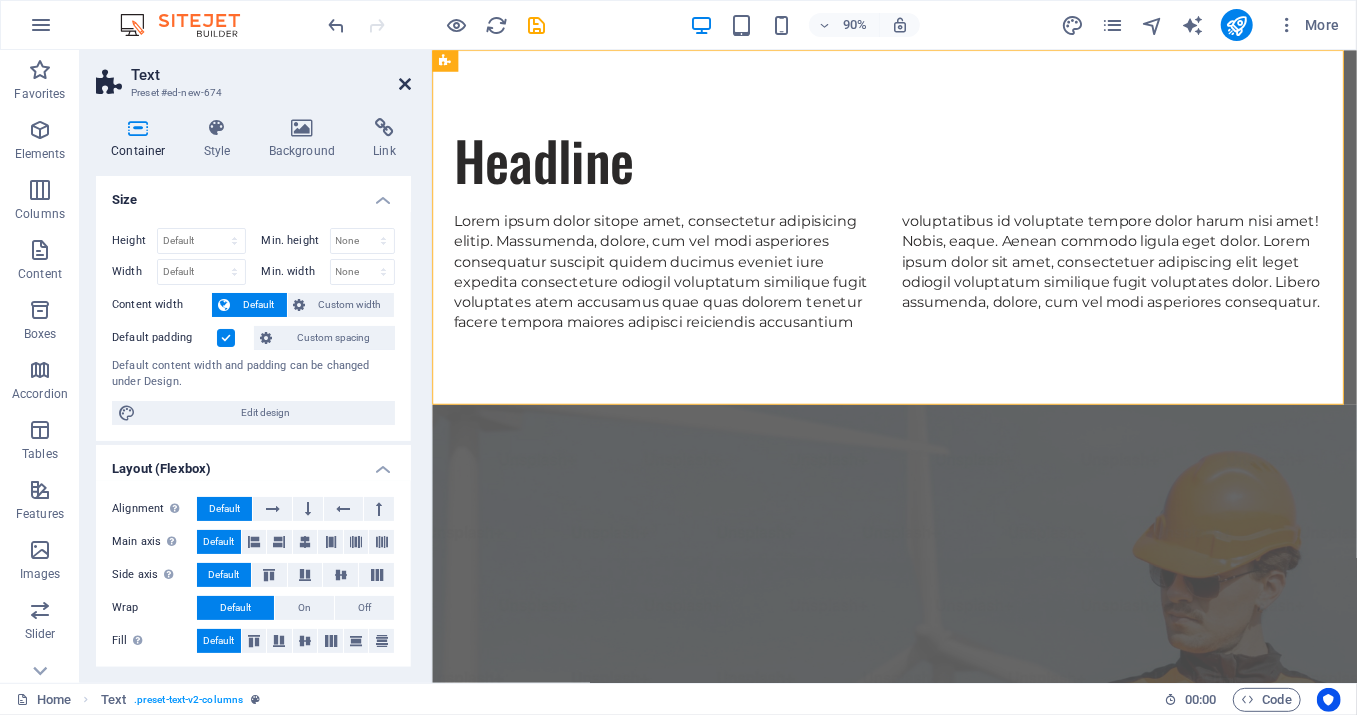 click at bounding box center (405, 84) 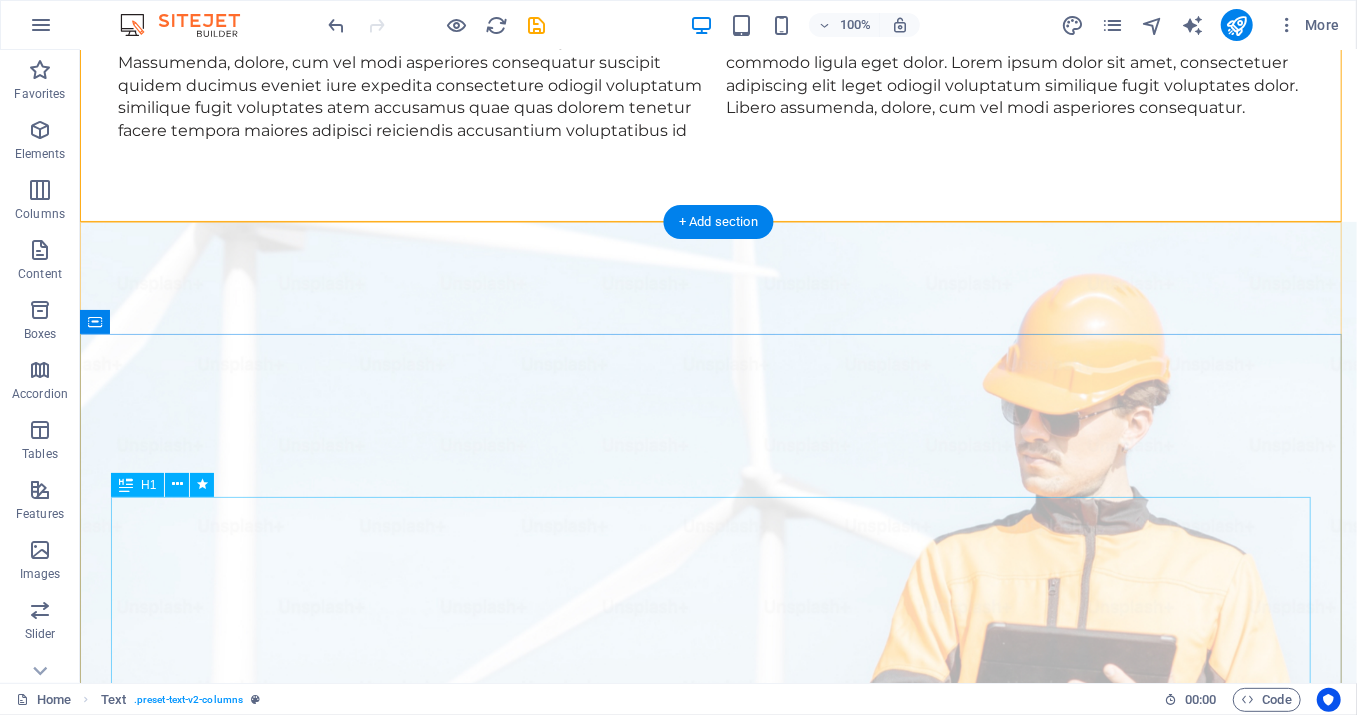 scroll, scrollTop: 0, scrollLeft: 0, axis: both 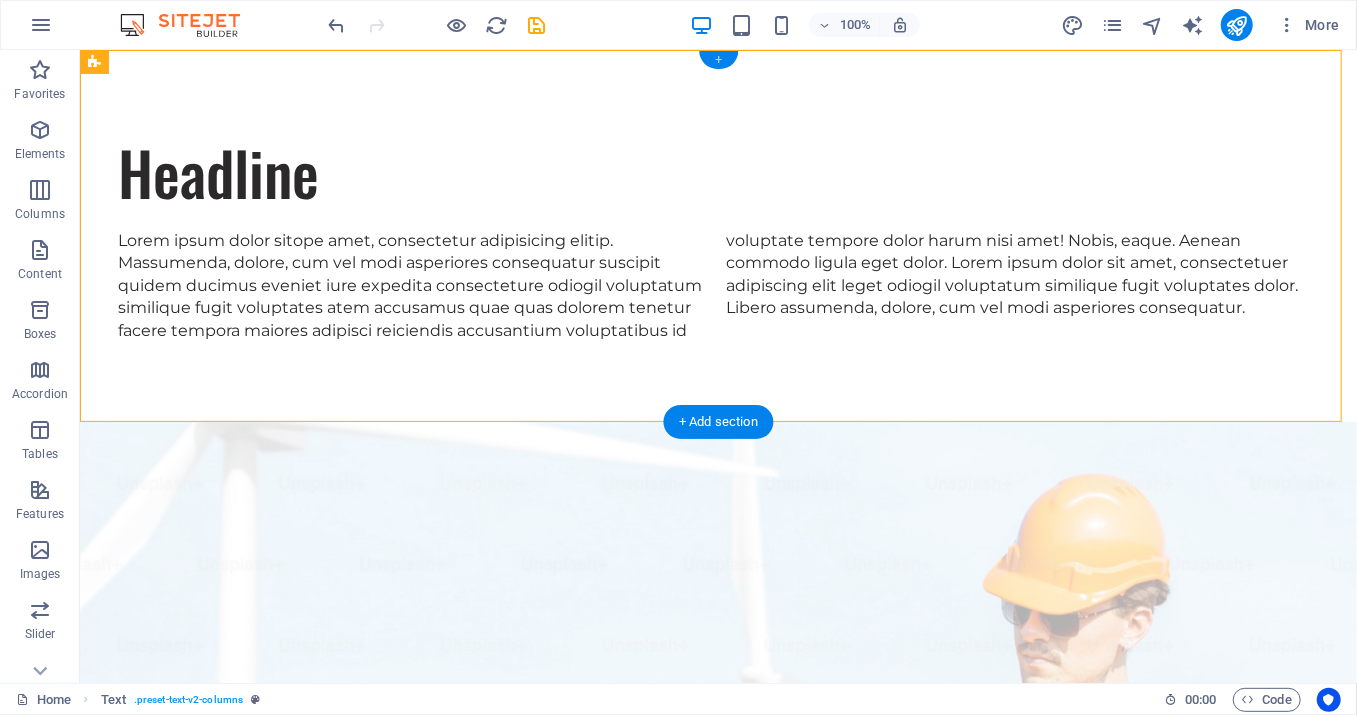 click on "+" at bounding box center [718, 60] 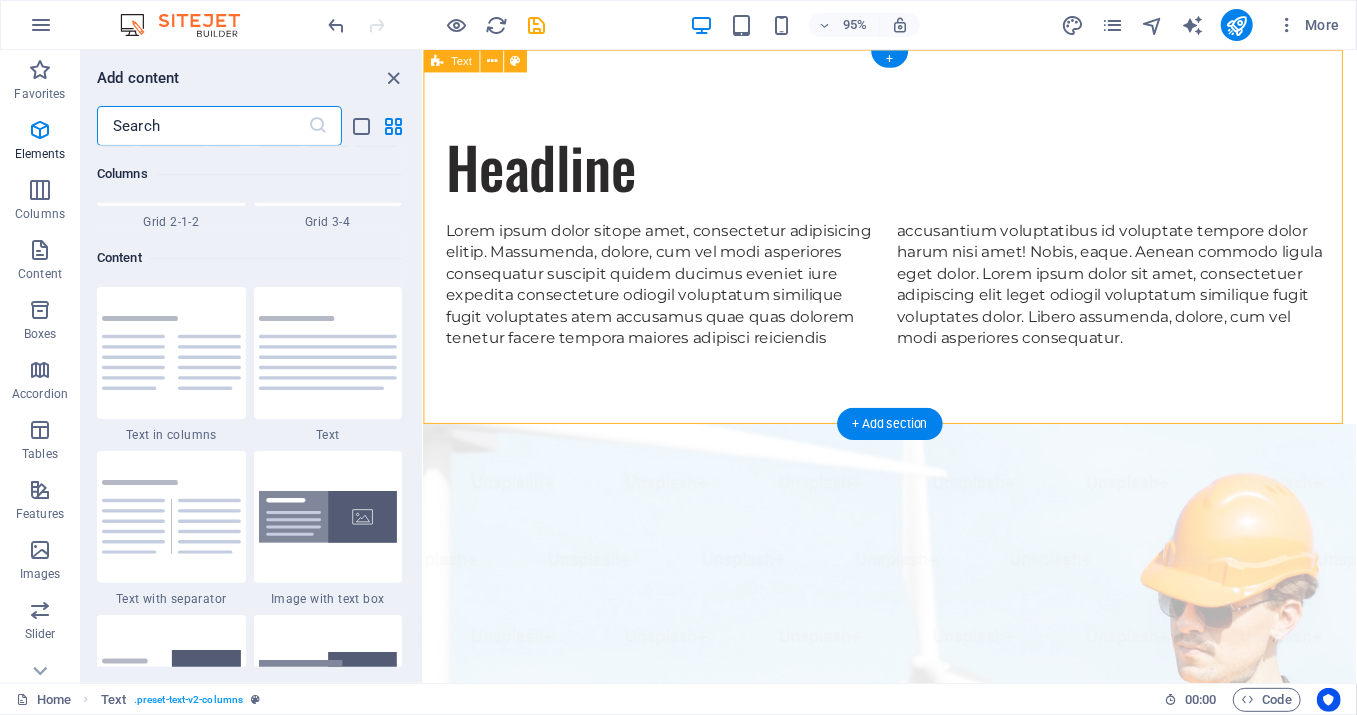 scroll, scrollTop: 3499, scrollLeft: 0, axis: vertical 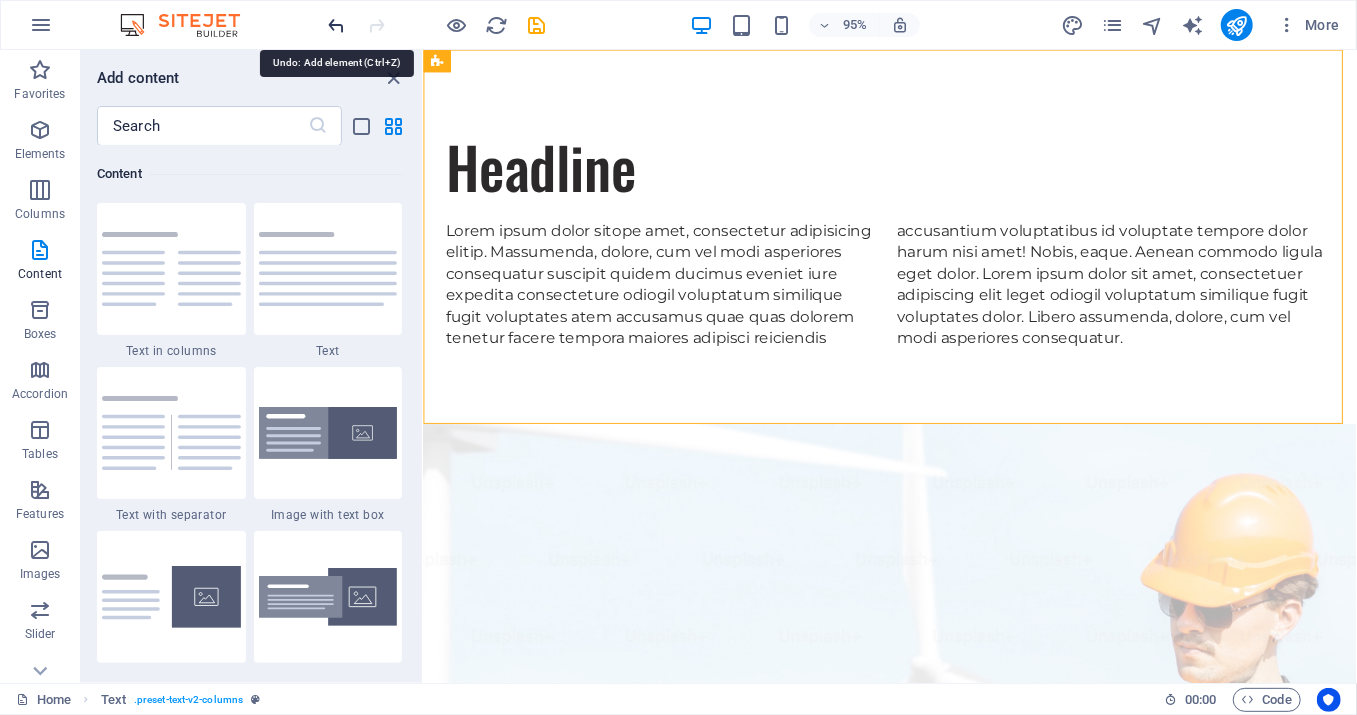 click at bounding box center [337, 25] 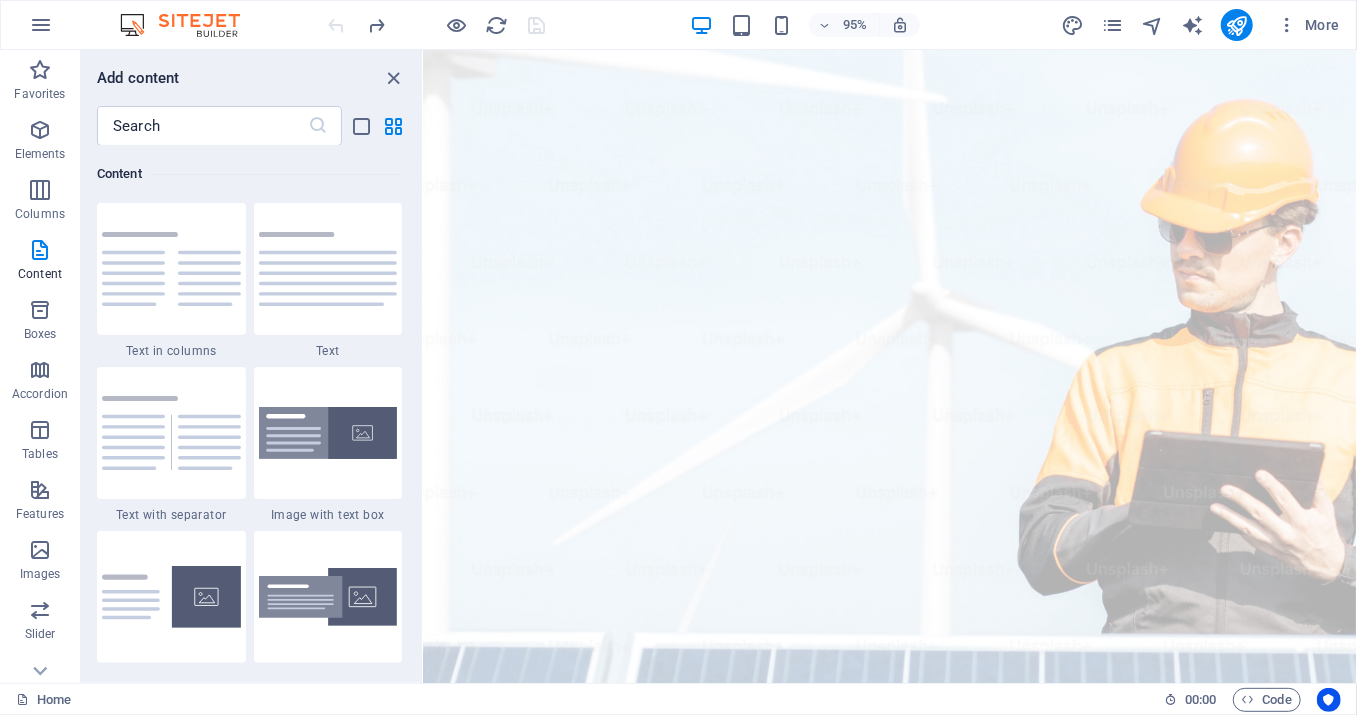 click at bounding box center [437, 25] 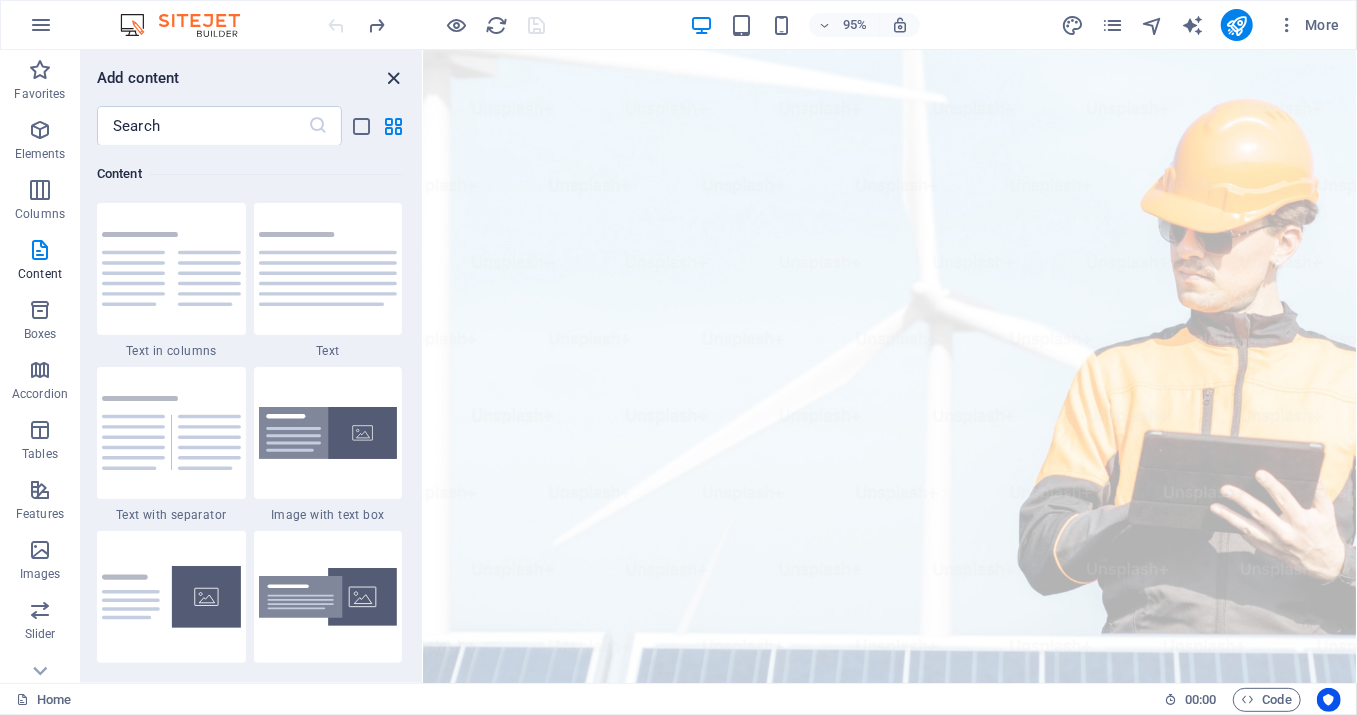 click at bounding box center [394, 78] 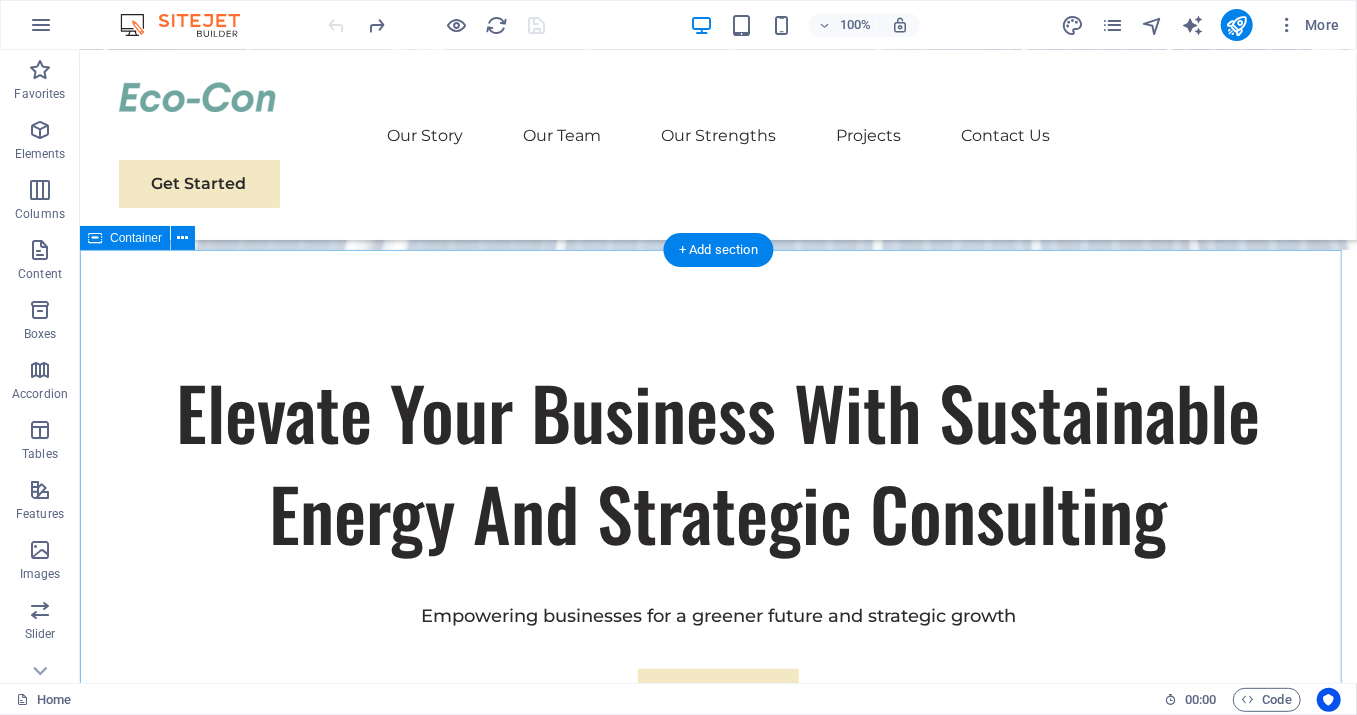 scroll, scrollTop: 0, scrollLeft: 0, axis: both 